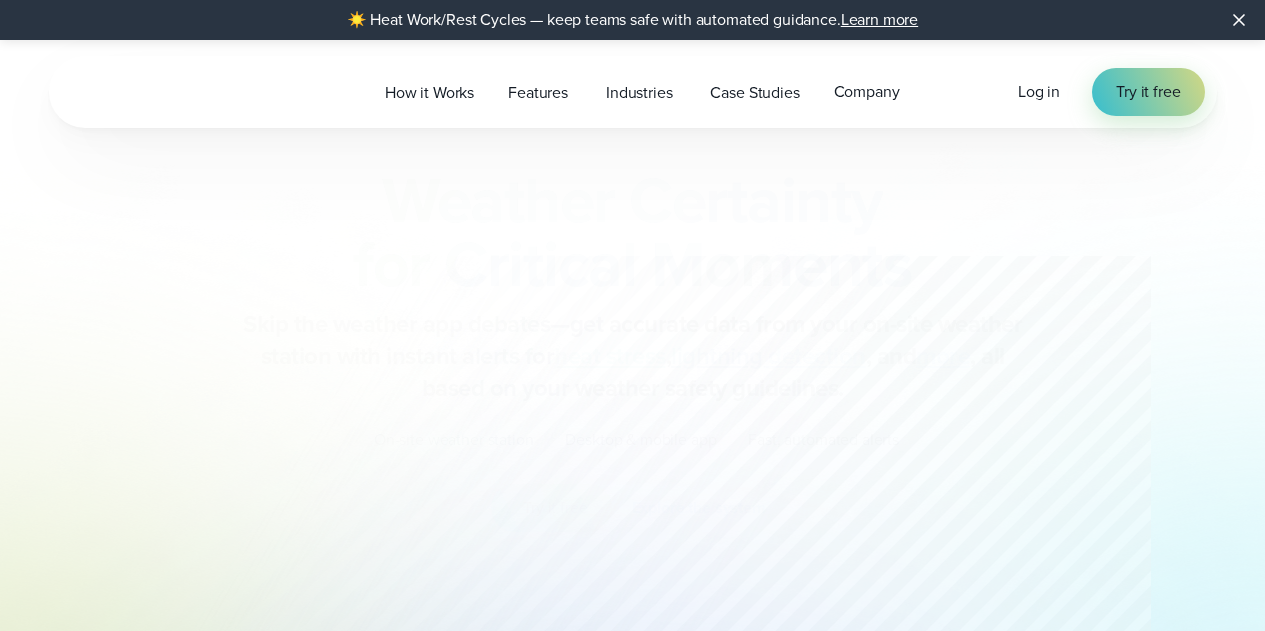 scroll, scrollTop: 0, scrollLeft: 0, axis: both 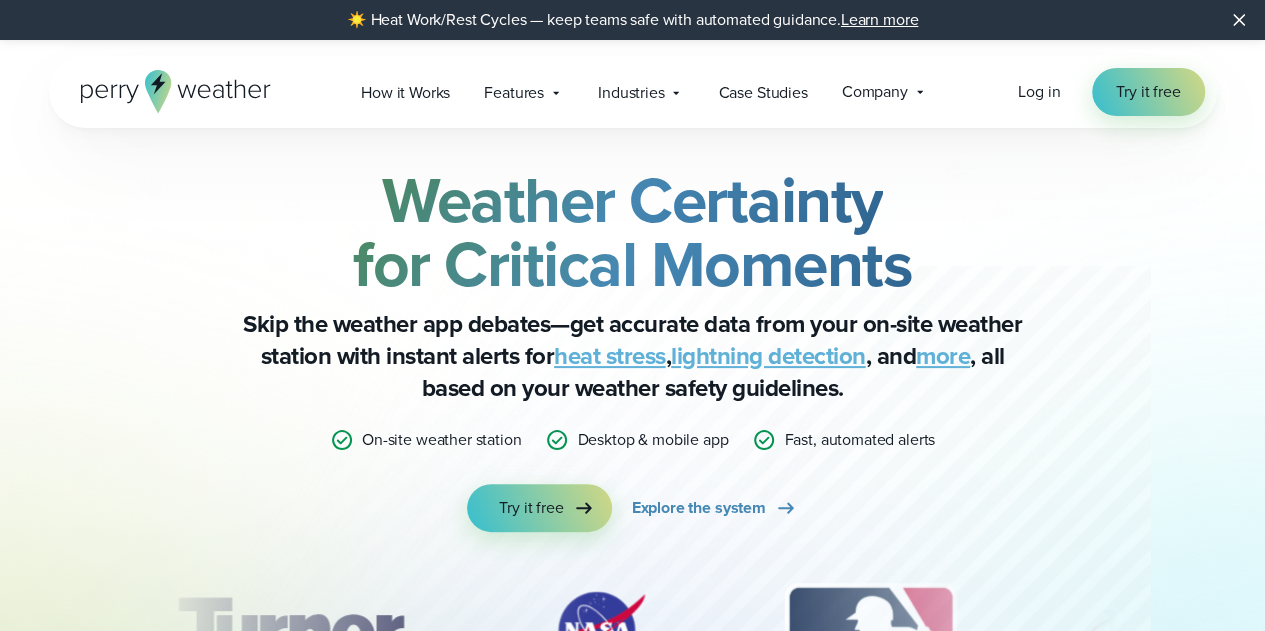 click 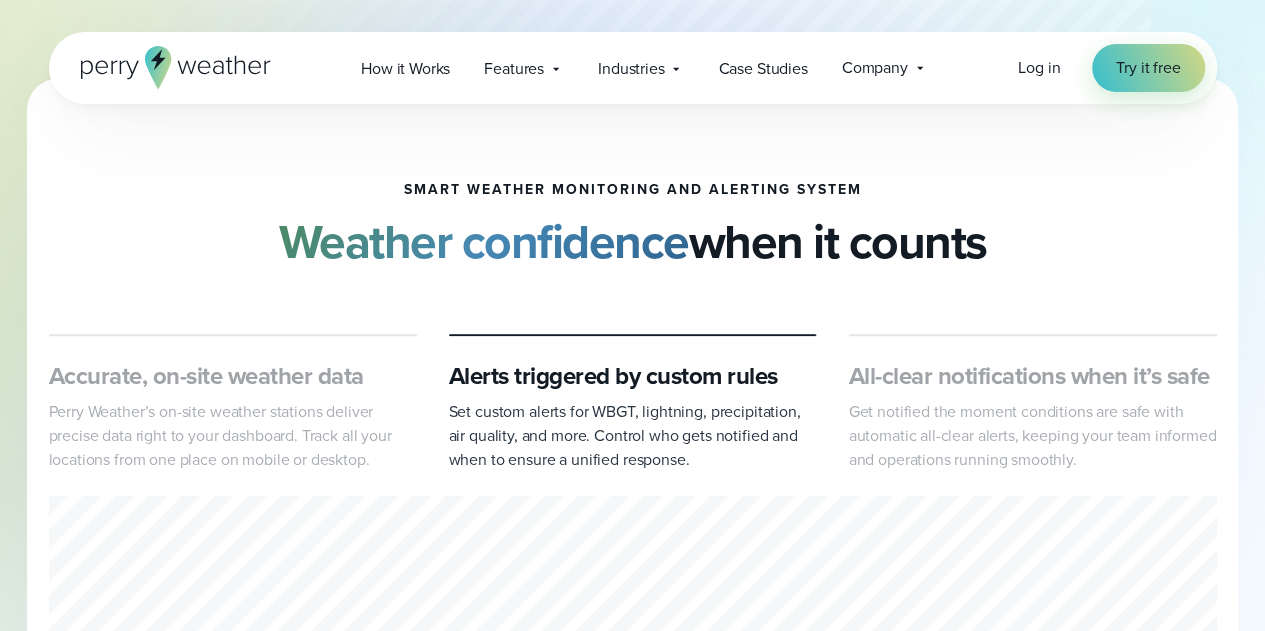 scroll, scrollTop: 0, scrollLeft: 0, axis: both 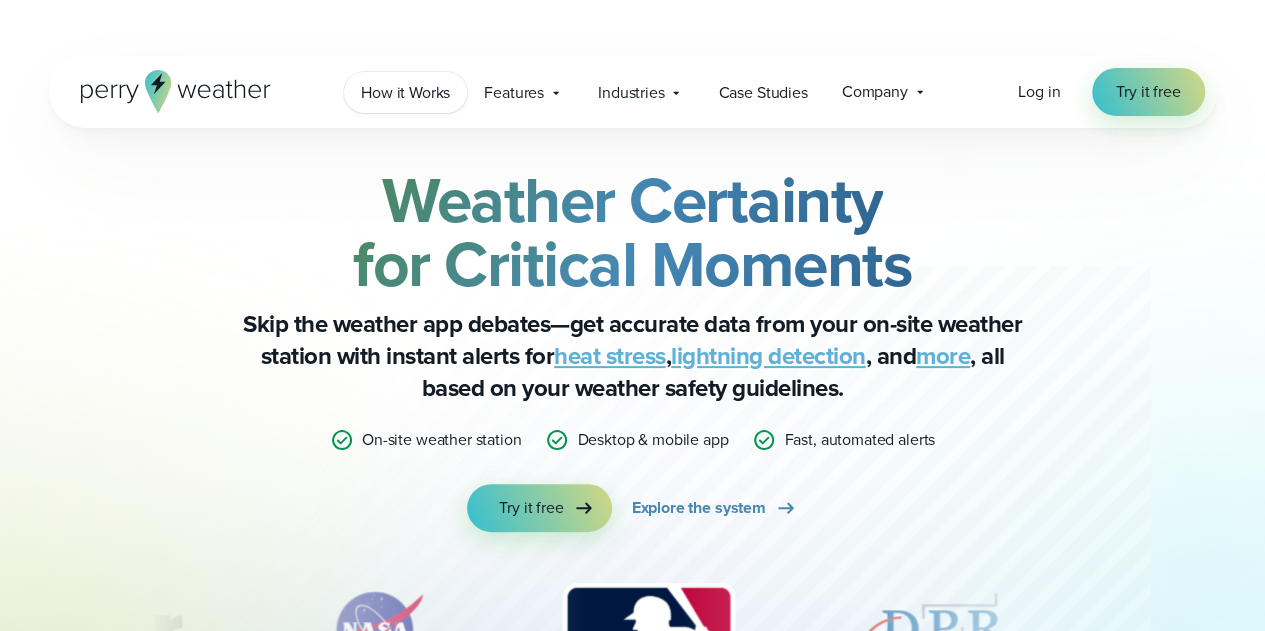 click on "How it Works" at bounding box center (405, 93) 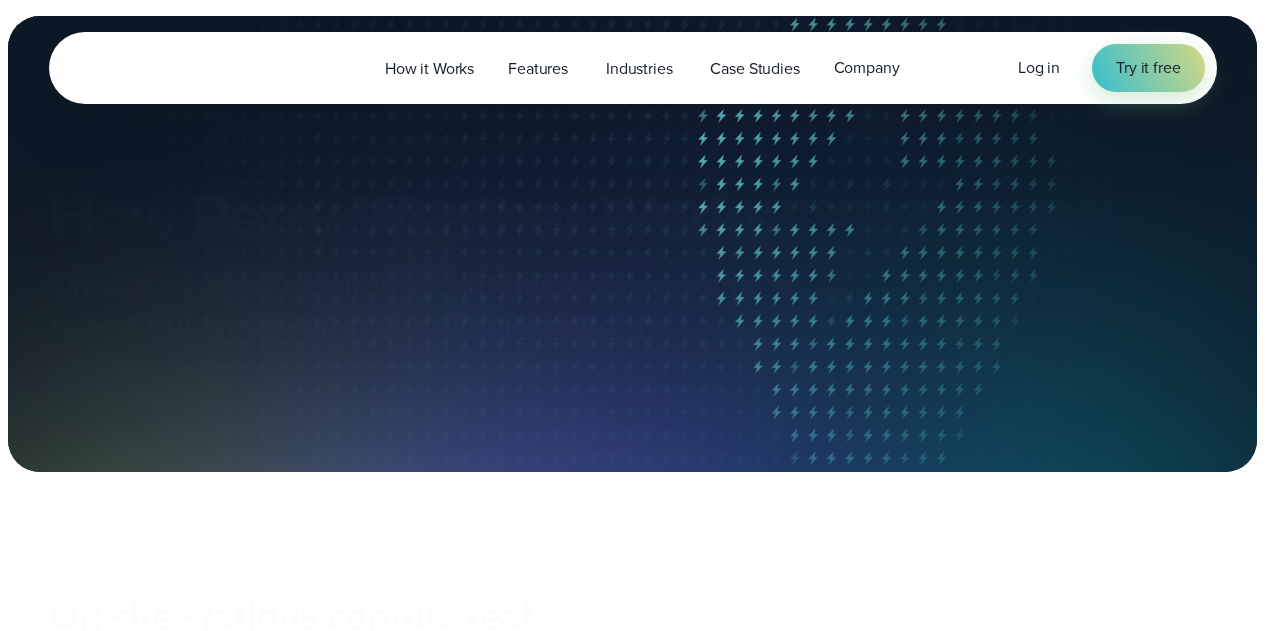 scroll, scrollTop: 0, scrollLeft: 0, axis: both 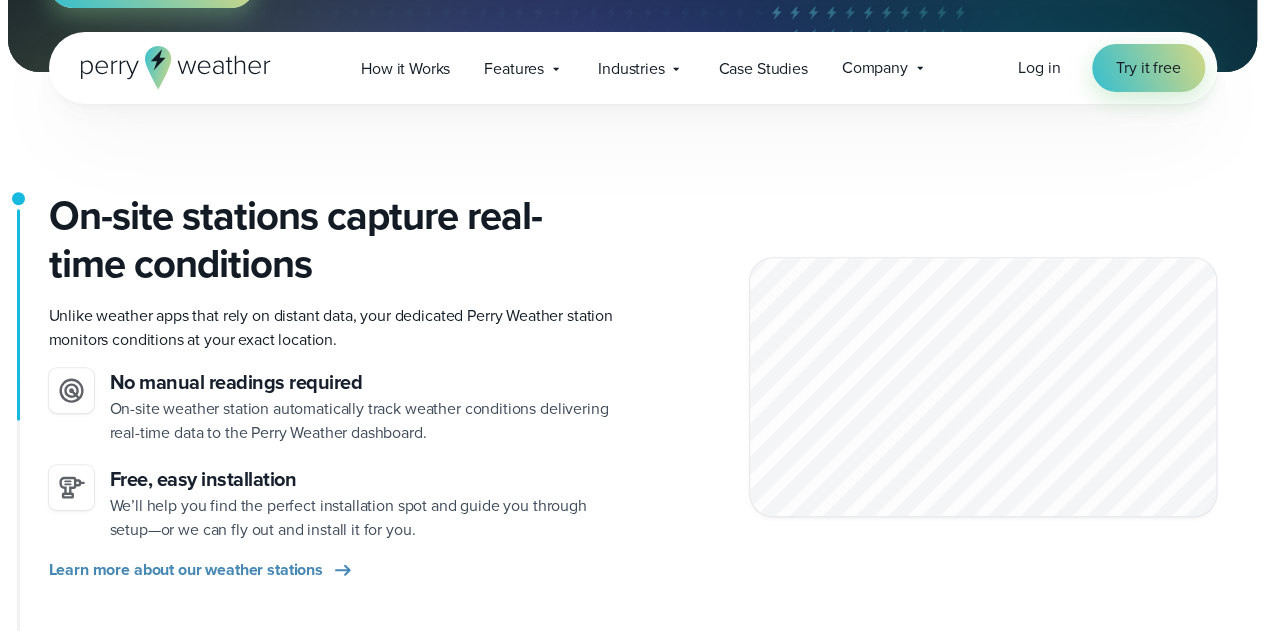 click 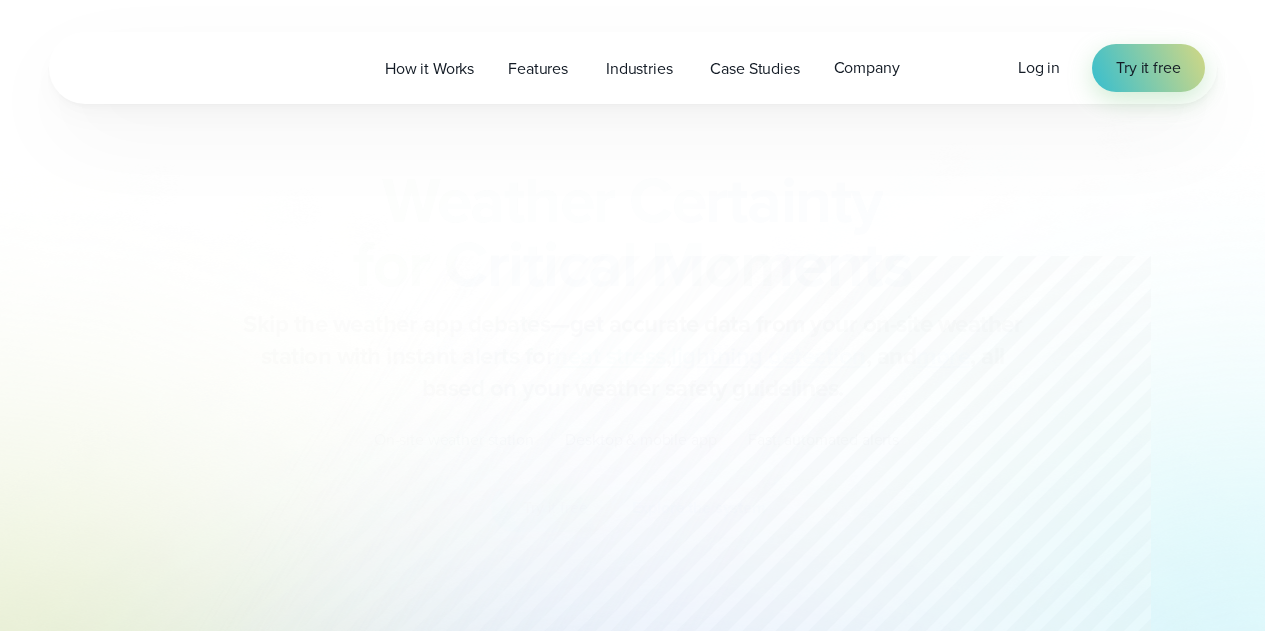 scroll, scrollTop: 0, scrollLeft: 0, axis: both 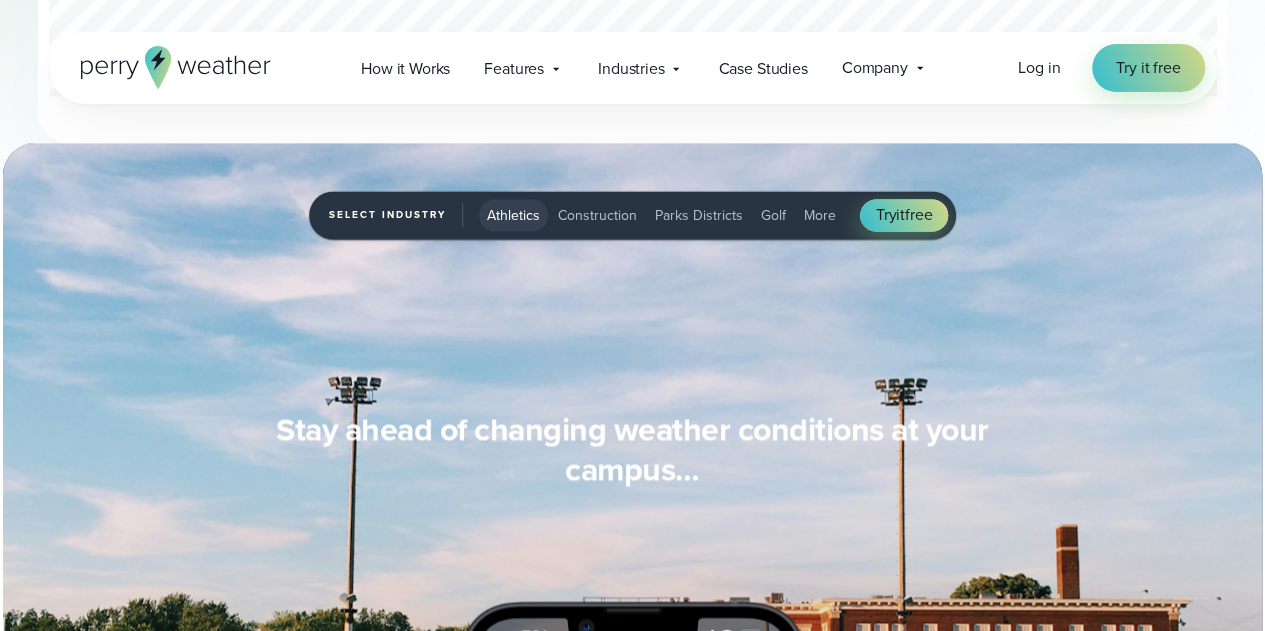 click on "More" at bounding box center [820, 215] 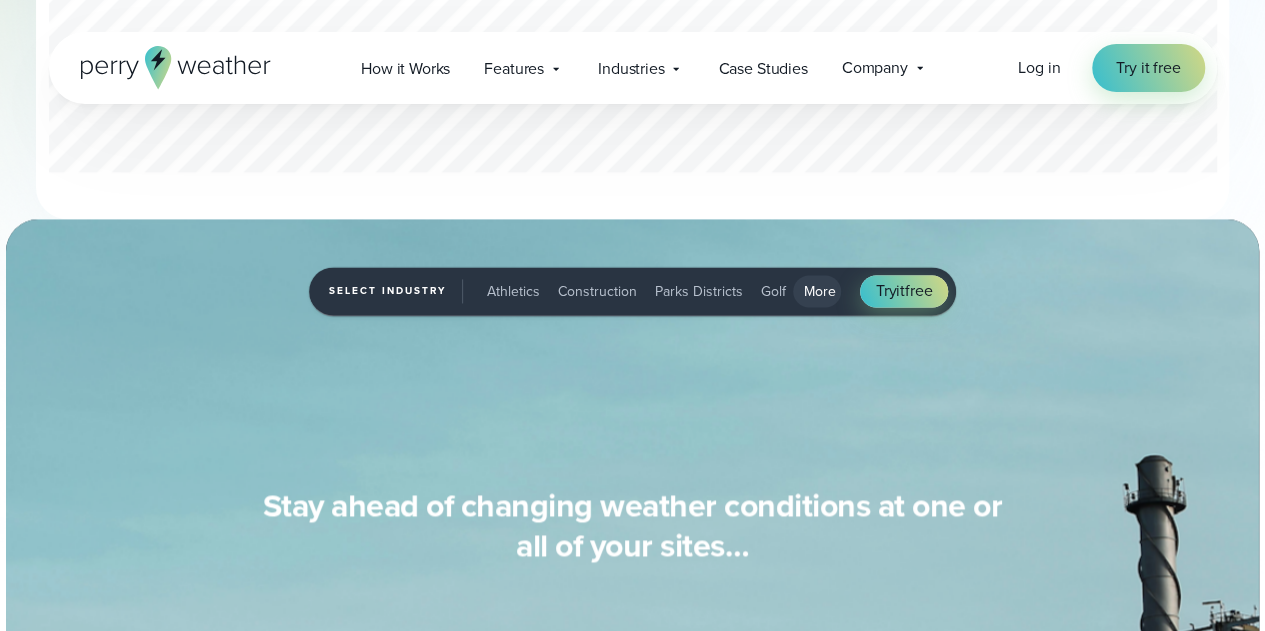 scroll, scrollTop: 1400, scrollLeft: 0, axis: vertical 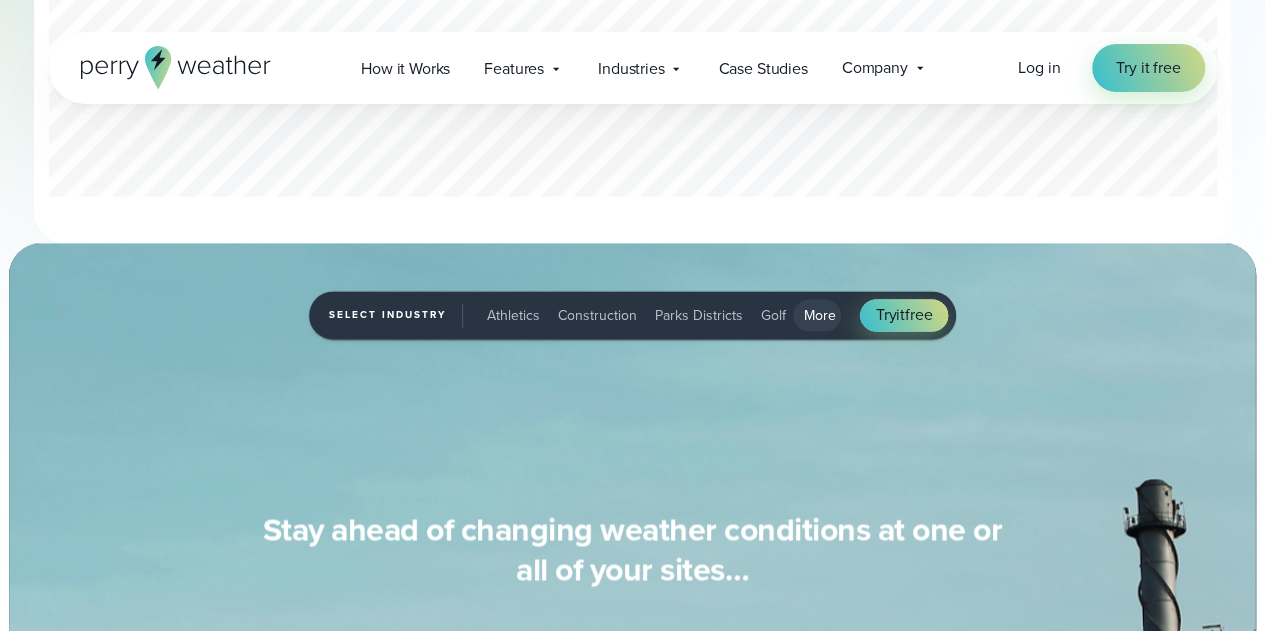 click on "Parks Districts" at bounding box center [699, 315] 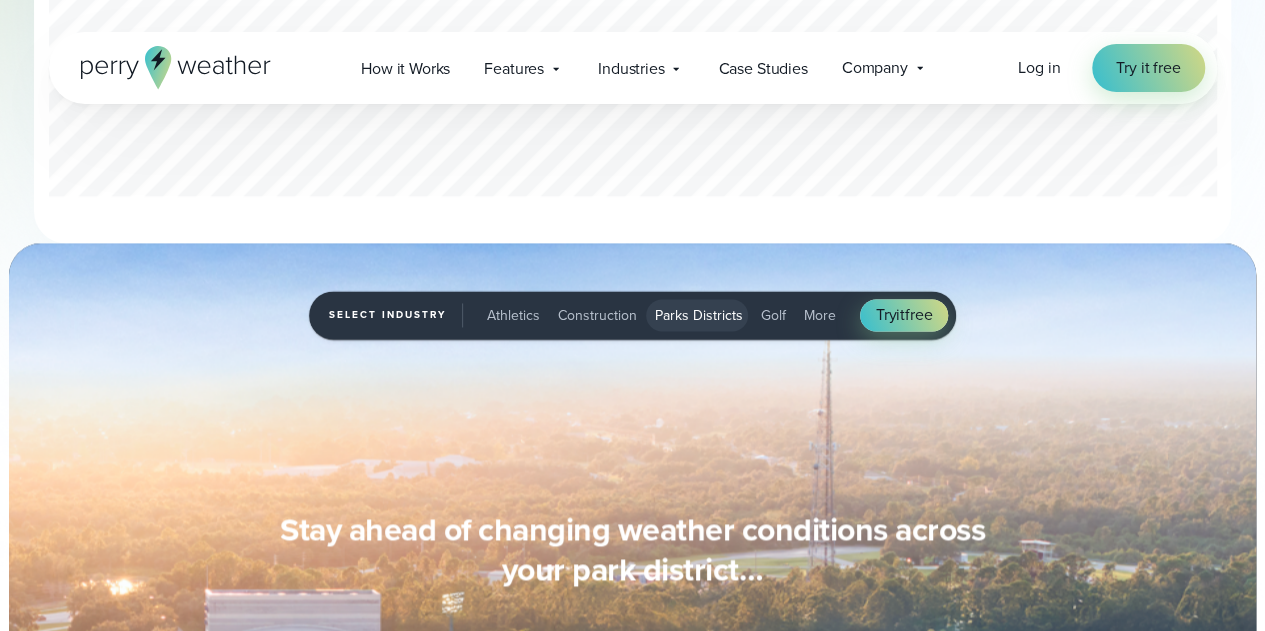 scroll, scrollTop: 1500, scrollLeft: 0, axis: vertical 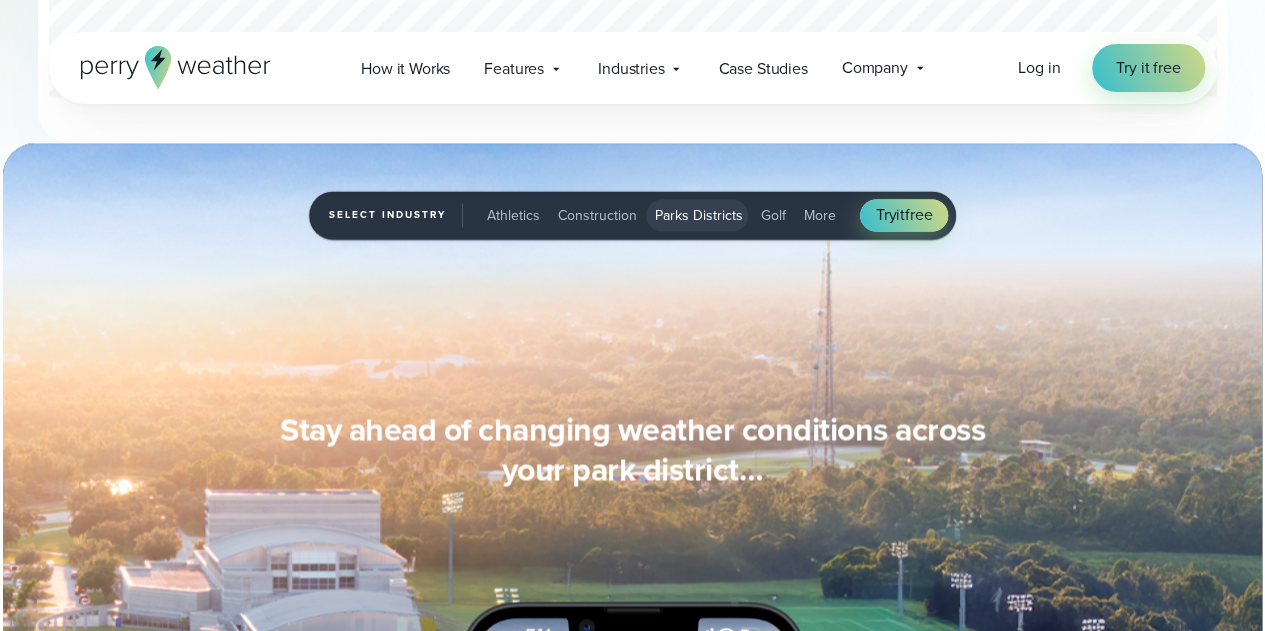 click on "Parks Districts" at bounding box center (699, 215) 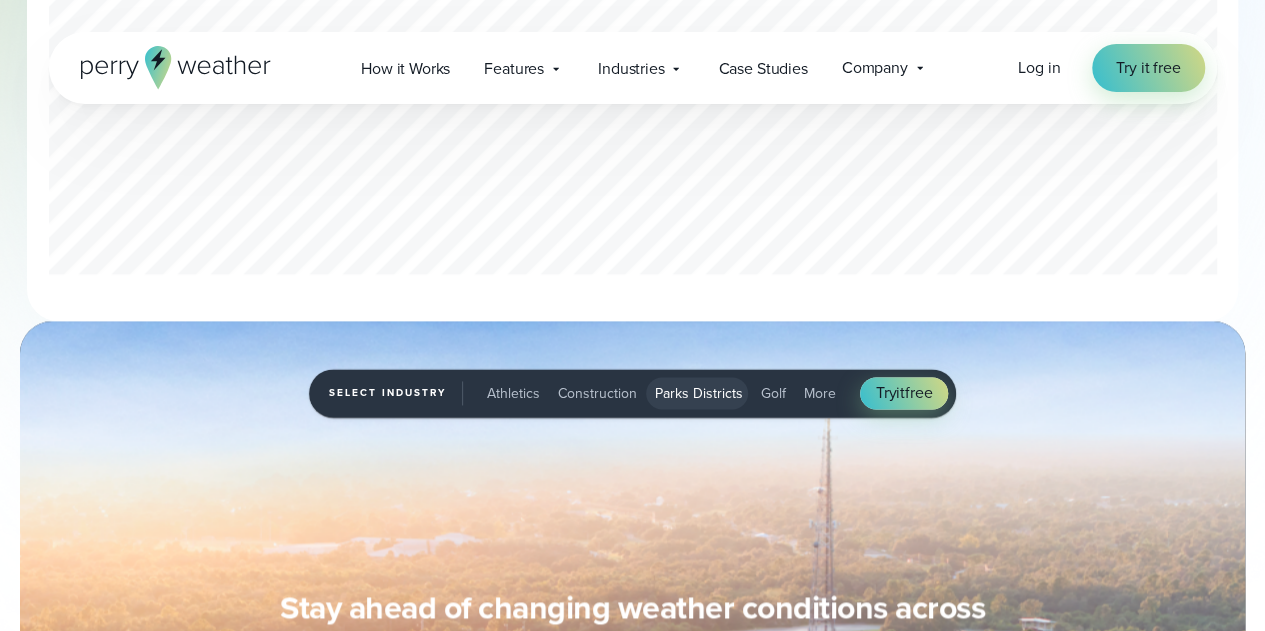 scroll, scrollTop: 1200, scrollLeft: 0, axis: vertical 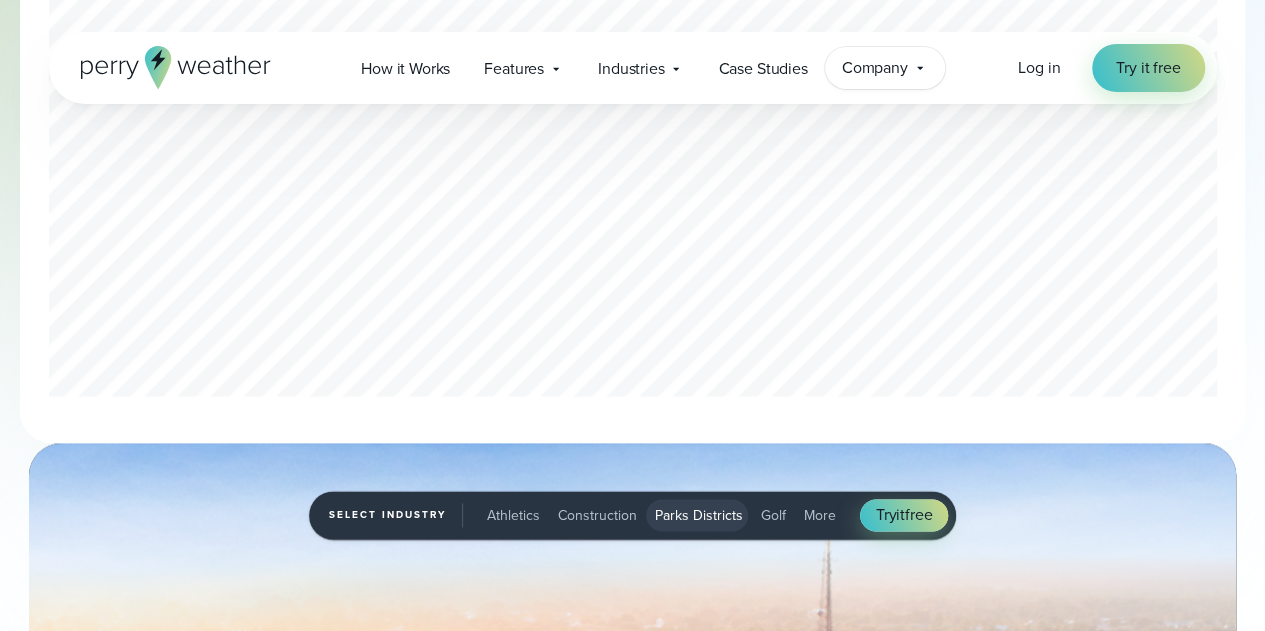 click 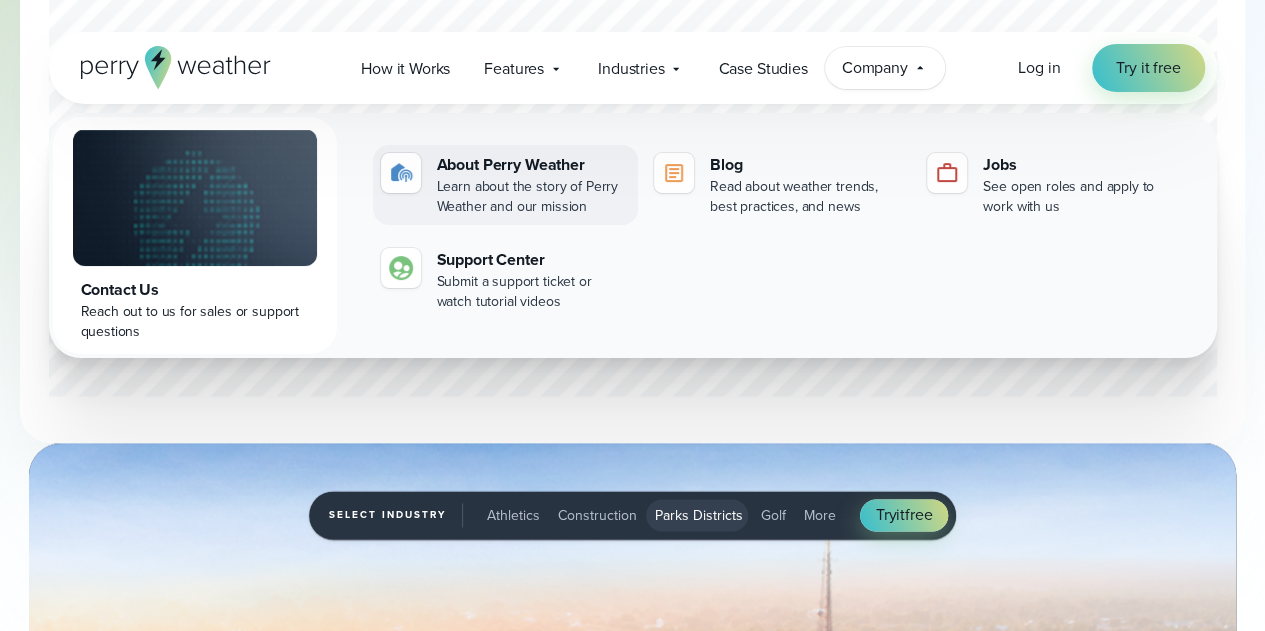 click on "Learn about the story of Perry Weather and our mission" at bounding box center (533, 197) 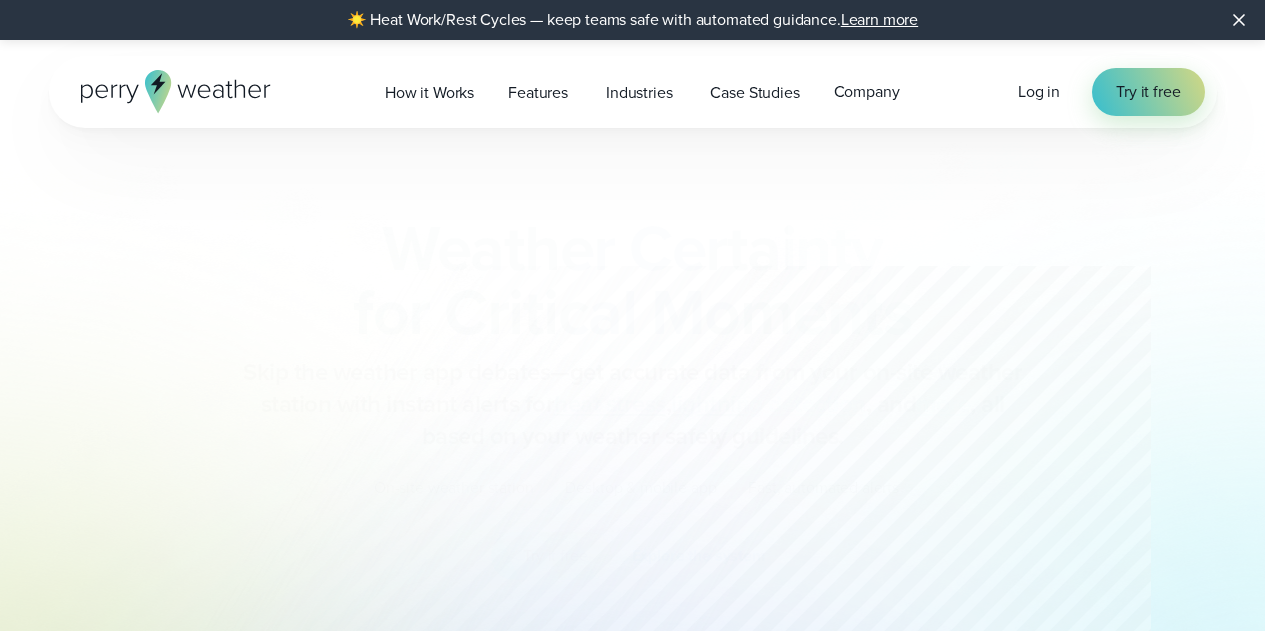 scroll, scrollTop: 0, scrollLeft: 0, axis: both 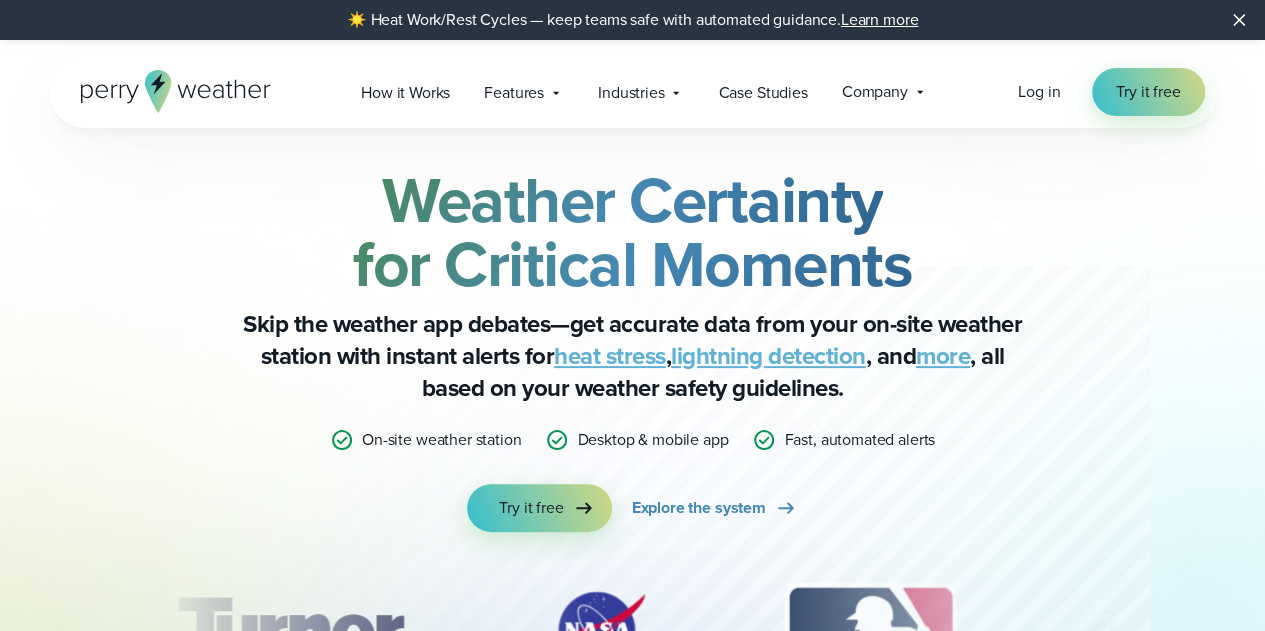 click on "☀️ Heat Work/Rest Cycles — keep teams safe with automated guidance.  Learn more" at bounding box center (632, 20) 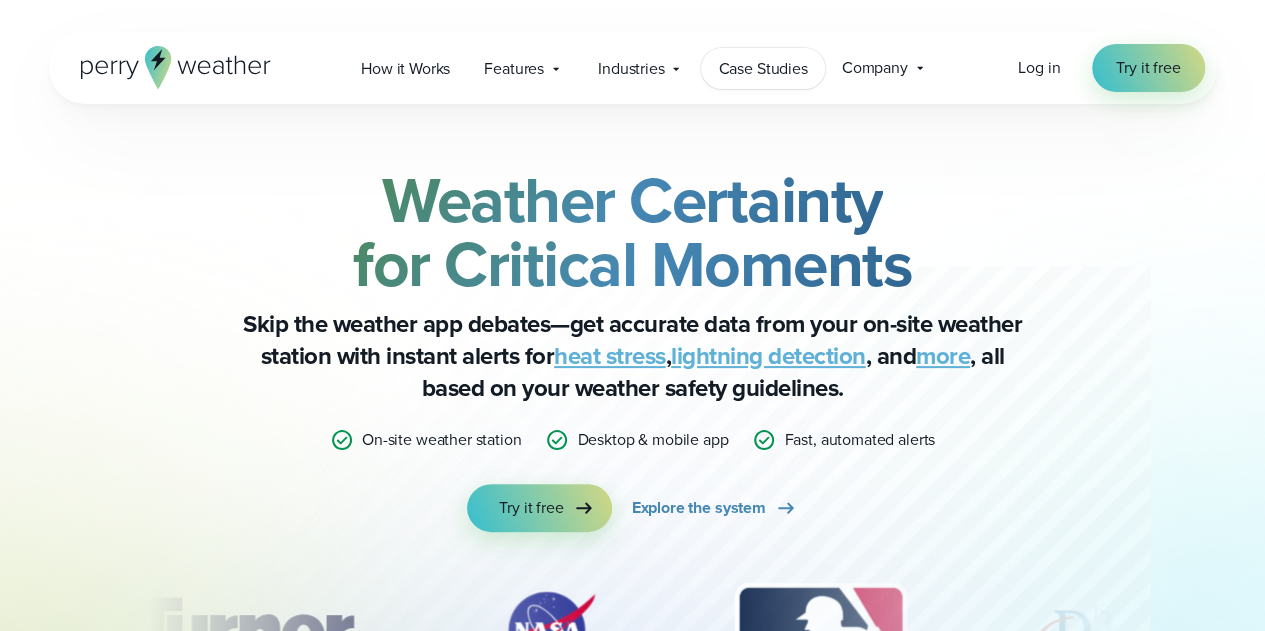 click on "Case Studies" at bounding box center [762, 69] 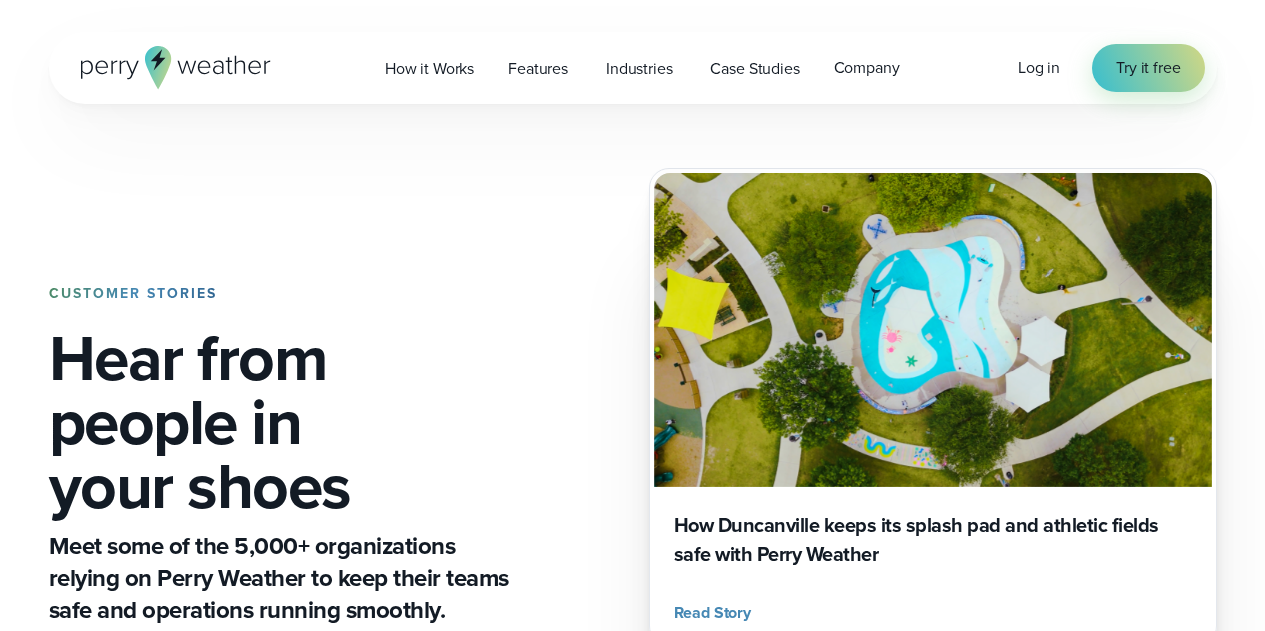 scroll, scrollTop: 0, scrollLeft: 0, axis: both 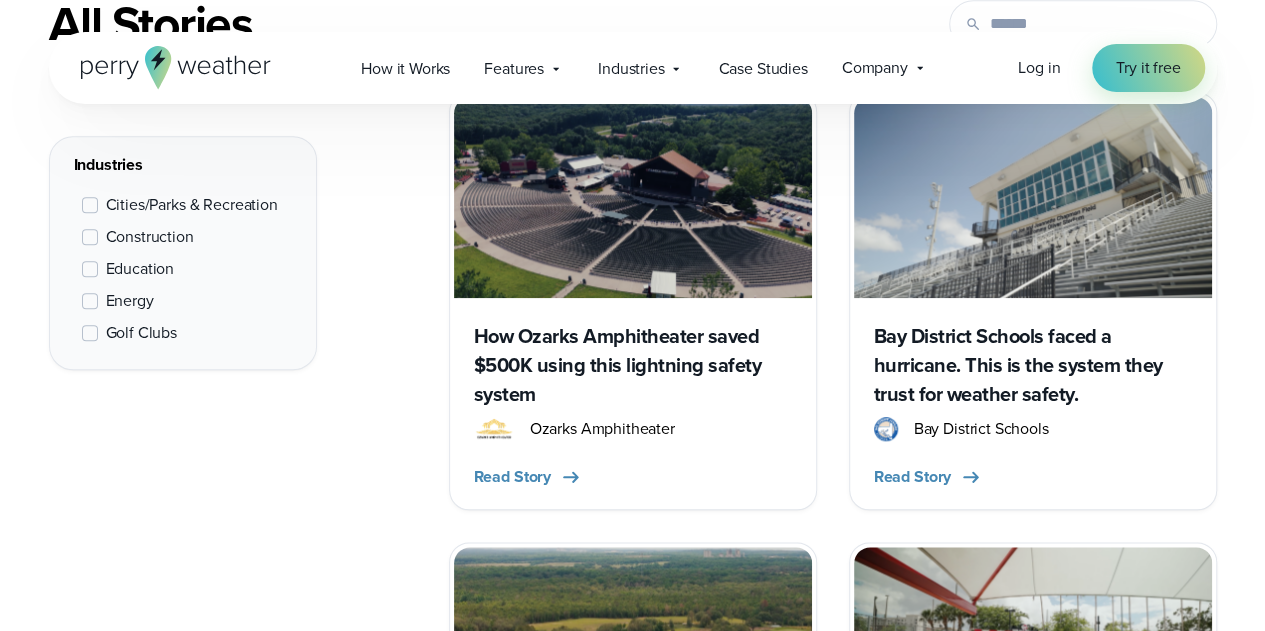 click at bounding box center (90, 205) 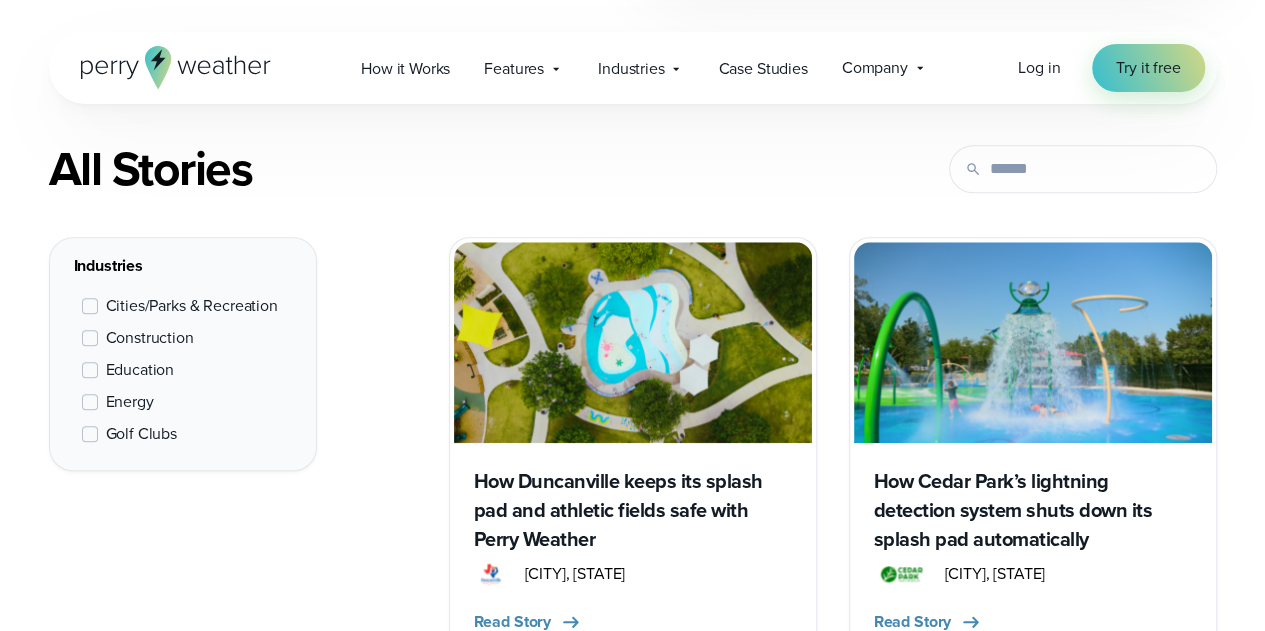scroll, scrollTop: 851, scrollLeft: 0, axis: vertical 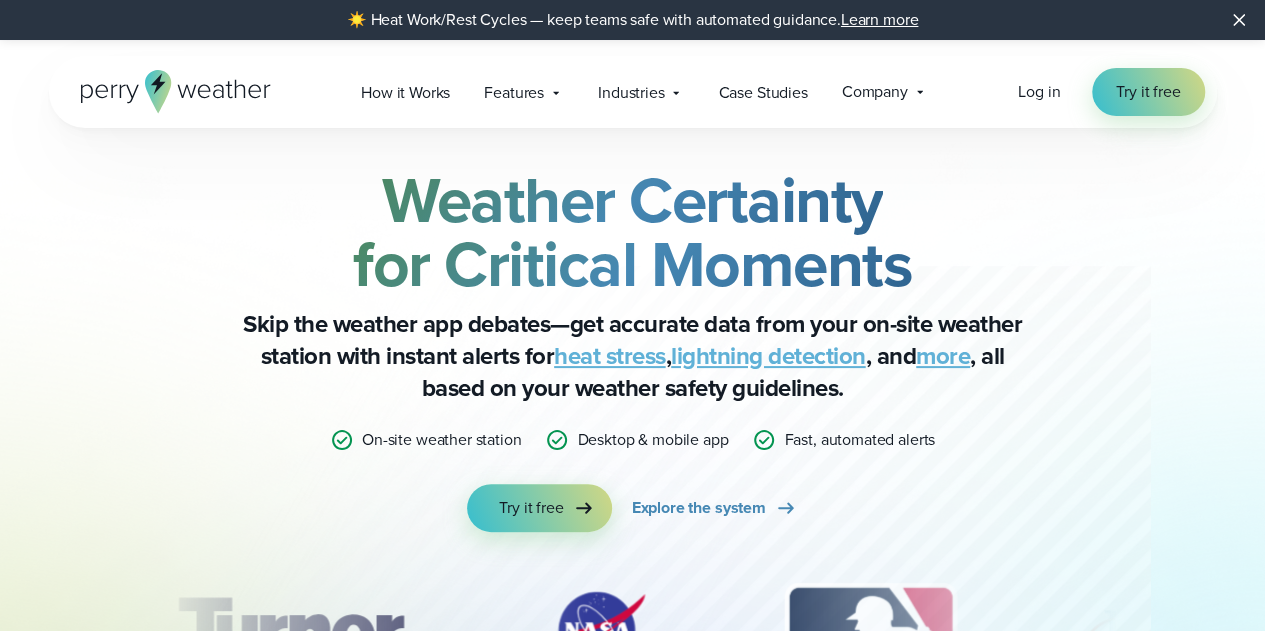 click on "☀️ Heat Work/Rest Cycles — keep teams safe with automated guidance.  Learn more" at bounding box center [632, 20] 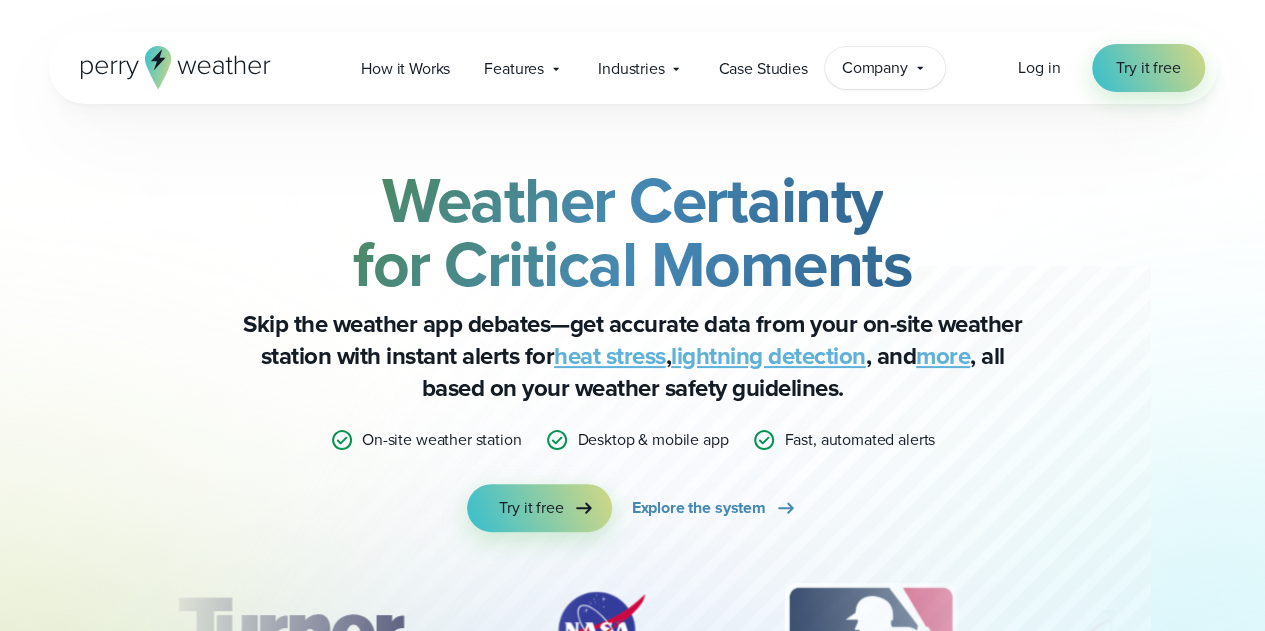 click 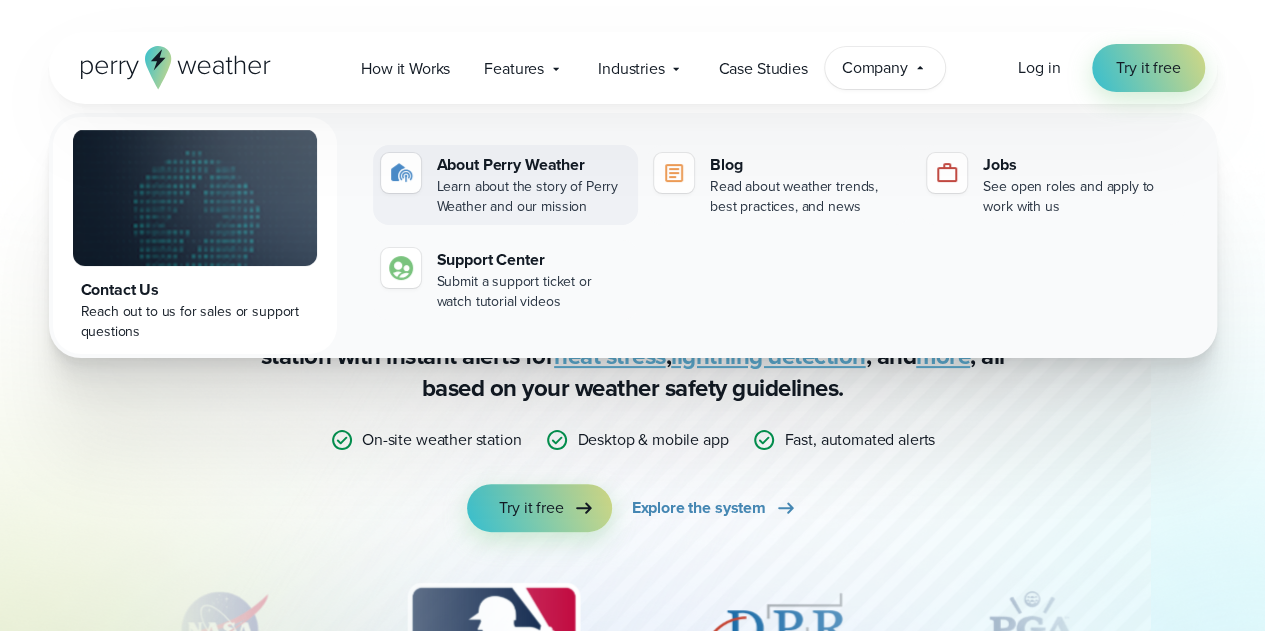 click on "Learn about the story of Perry Weather and our mission" at bounding box center (533, 197) 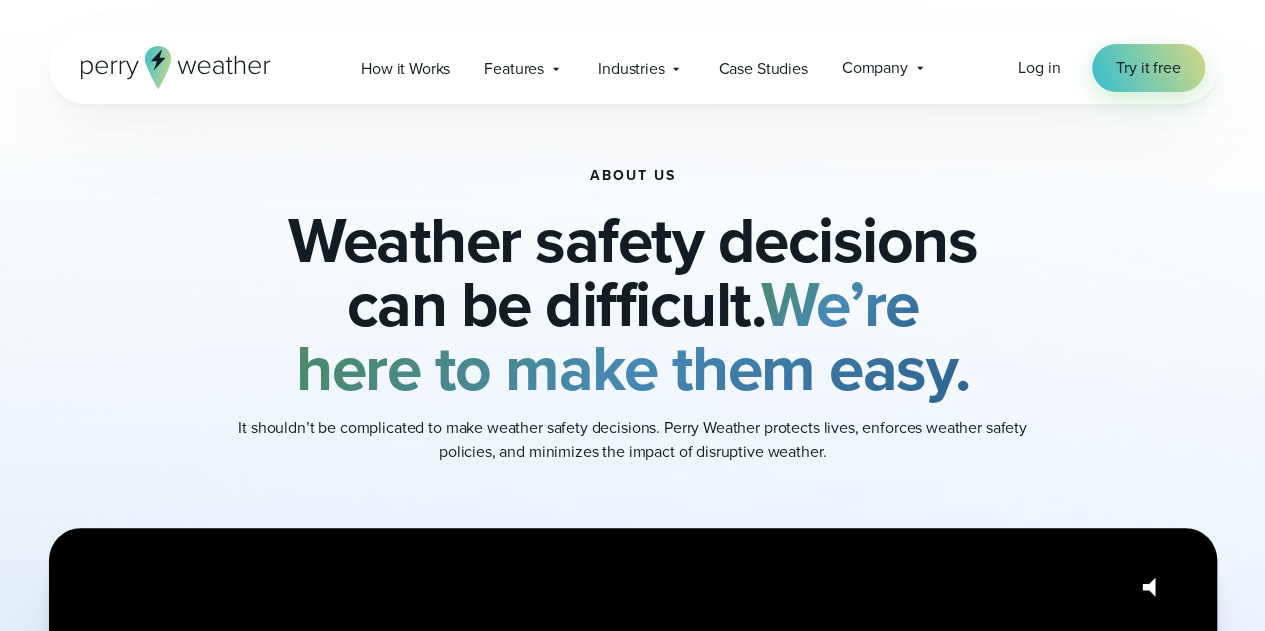 scroll, scrollTop: 400, scrollLeft: 0, axis: vertical 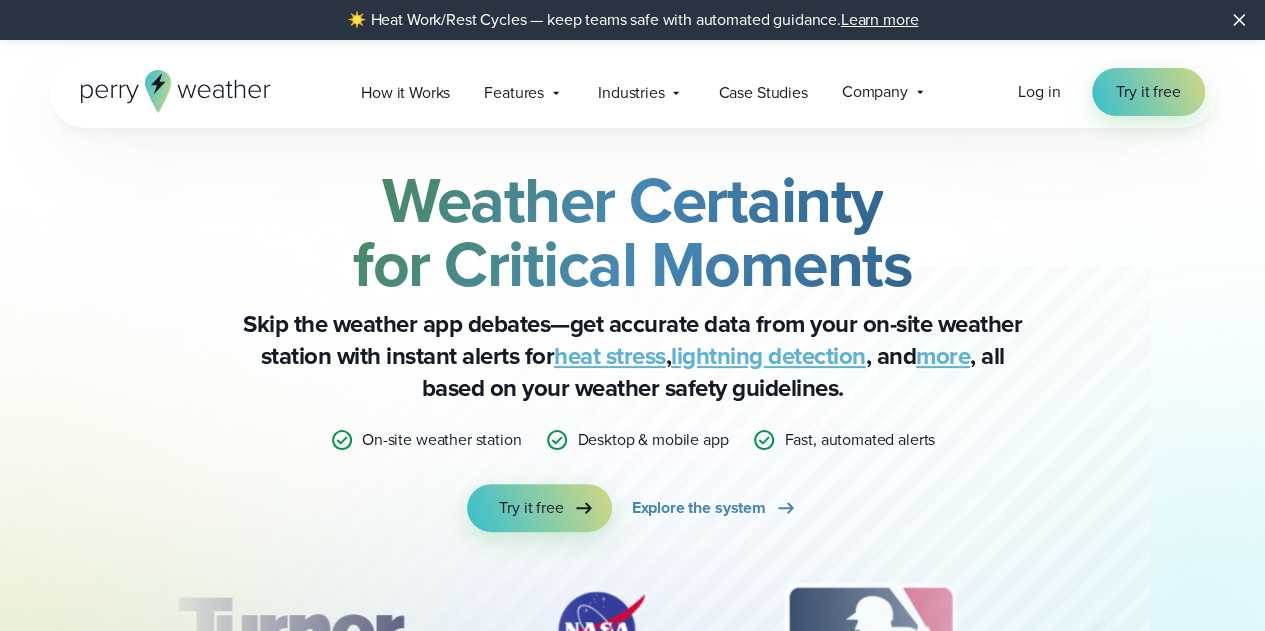click 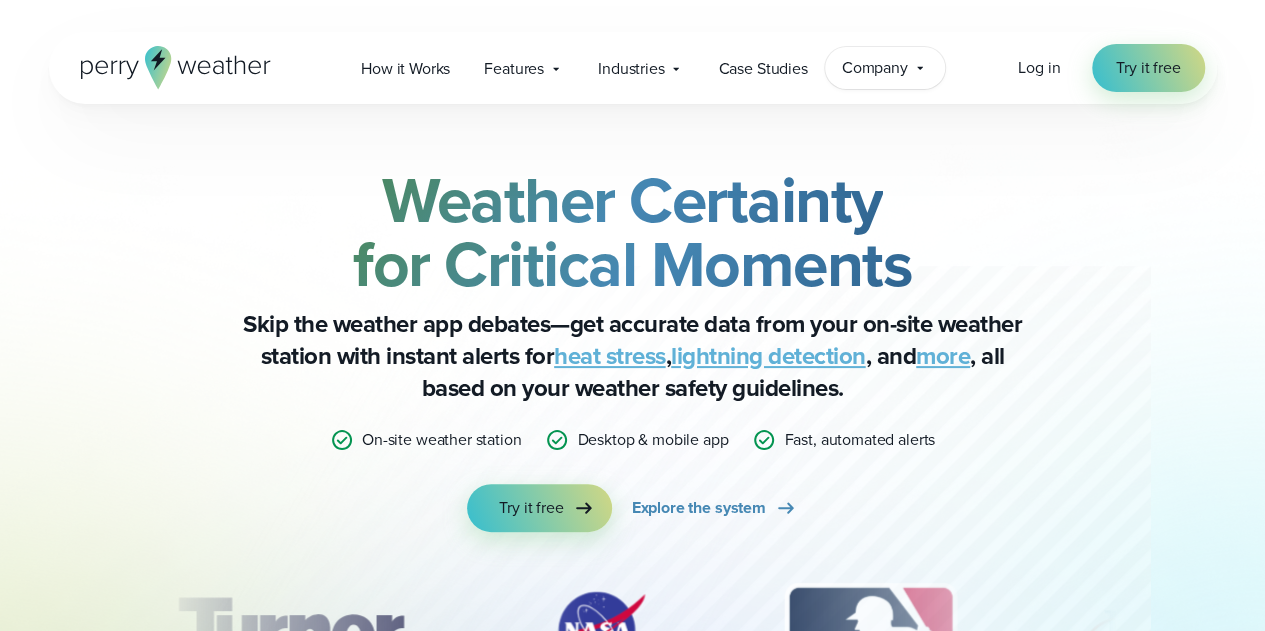 click on "Company
Contact Us
Reach out to us for sales or support questions" at bounding box center [885, 68] 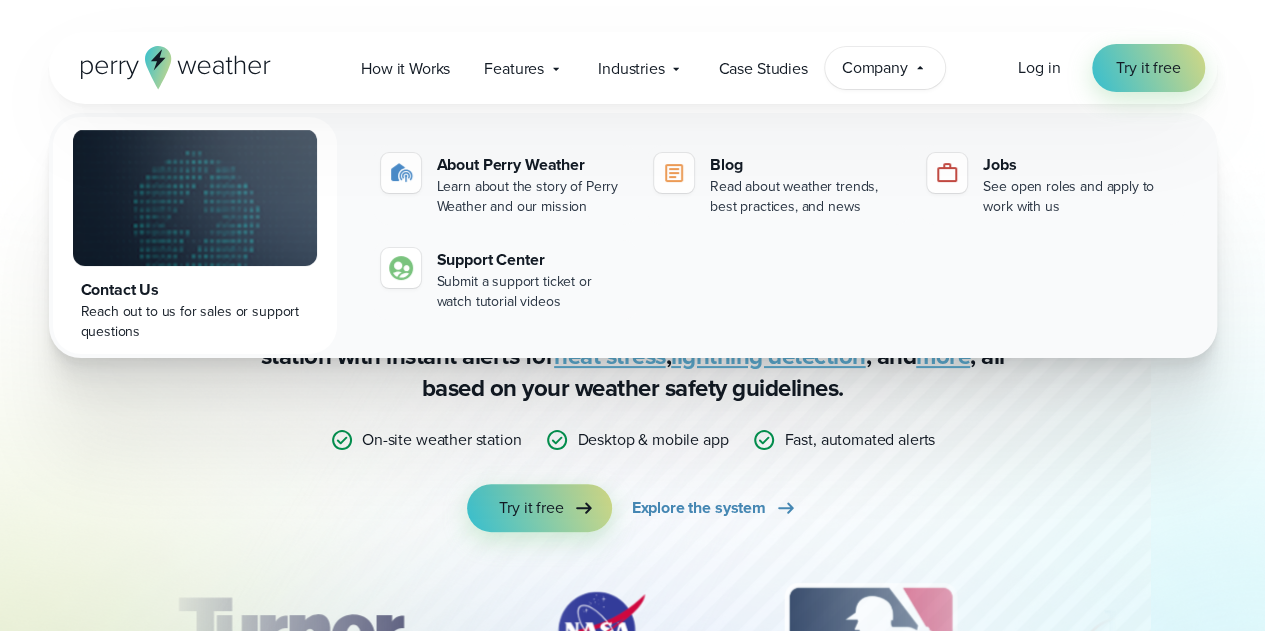 click on "Contact Us" at bounding box center (195, 290) 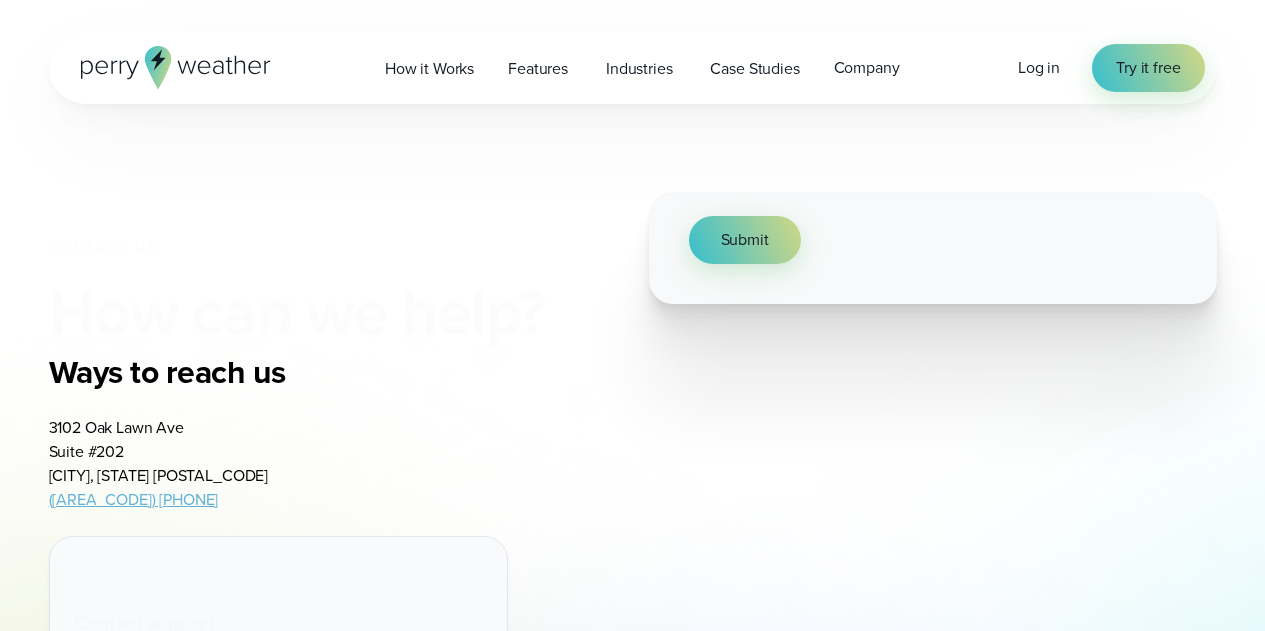 scroll, scrollTop: 0, scrollLeft: 0, axis: both 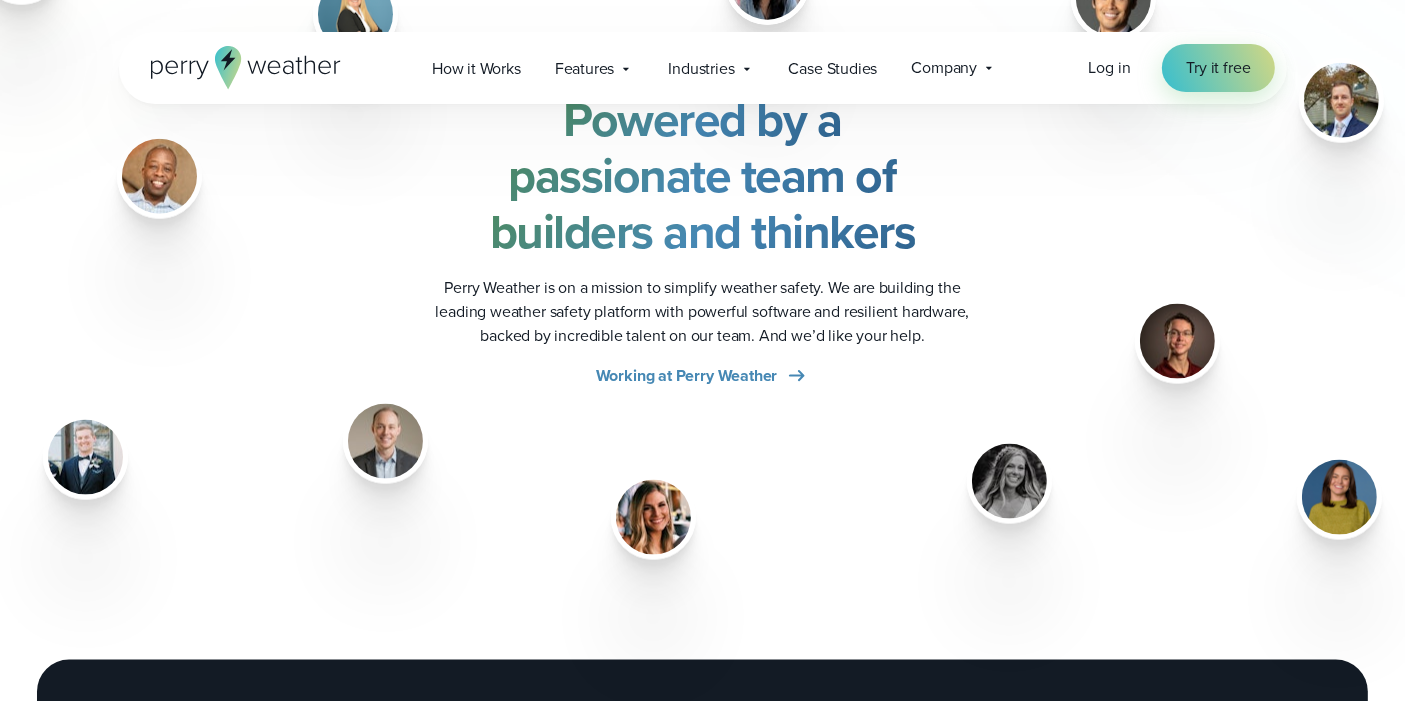 drag, startPoint x: 1135, startPoint y: 5, endPoint x: 874, endPoint y: 407, distance: 479.29636 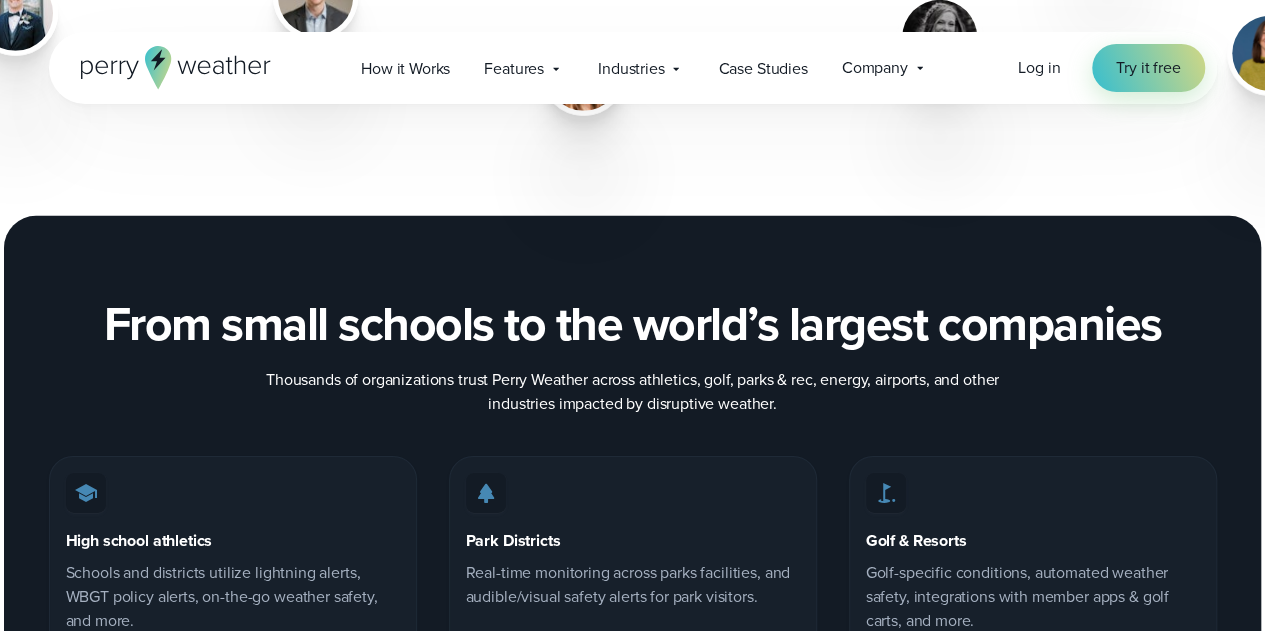 scroll, scrollTop: 3045, scrollLeft: 0, axis: vertical 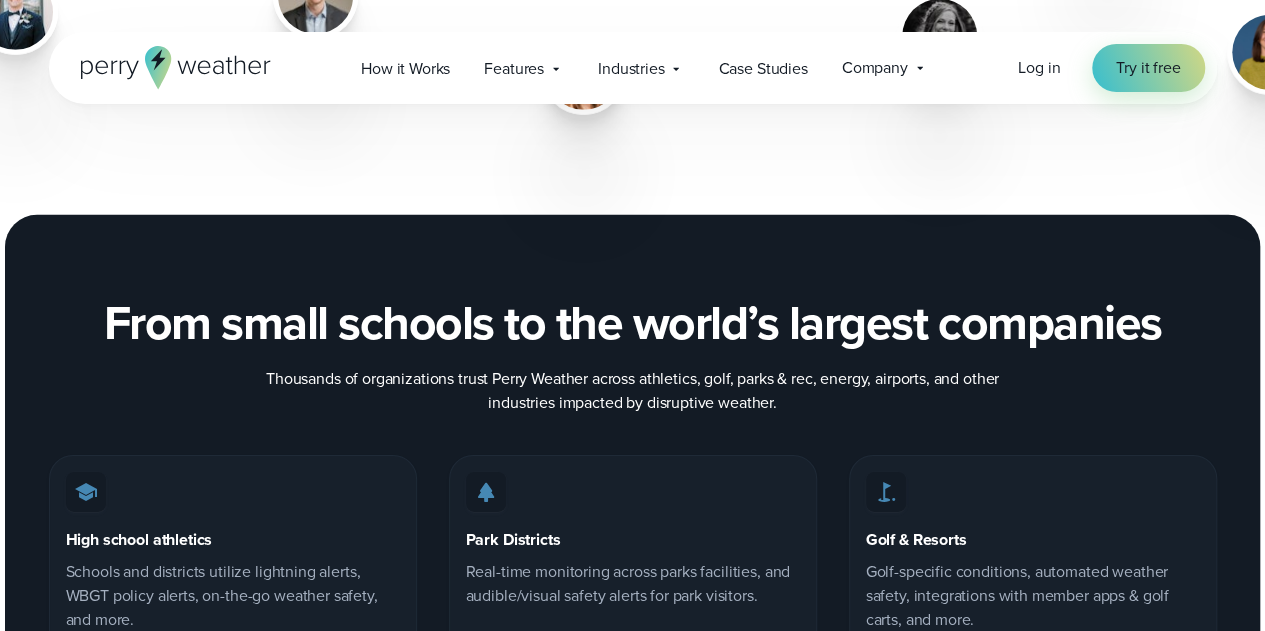 drag, startPoint x: 1324, startPoint y: 4, endPoint x: 342, endPoint y: 167, distance: 995.4361 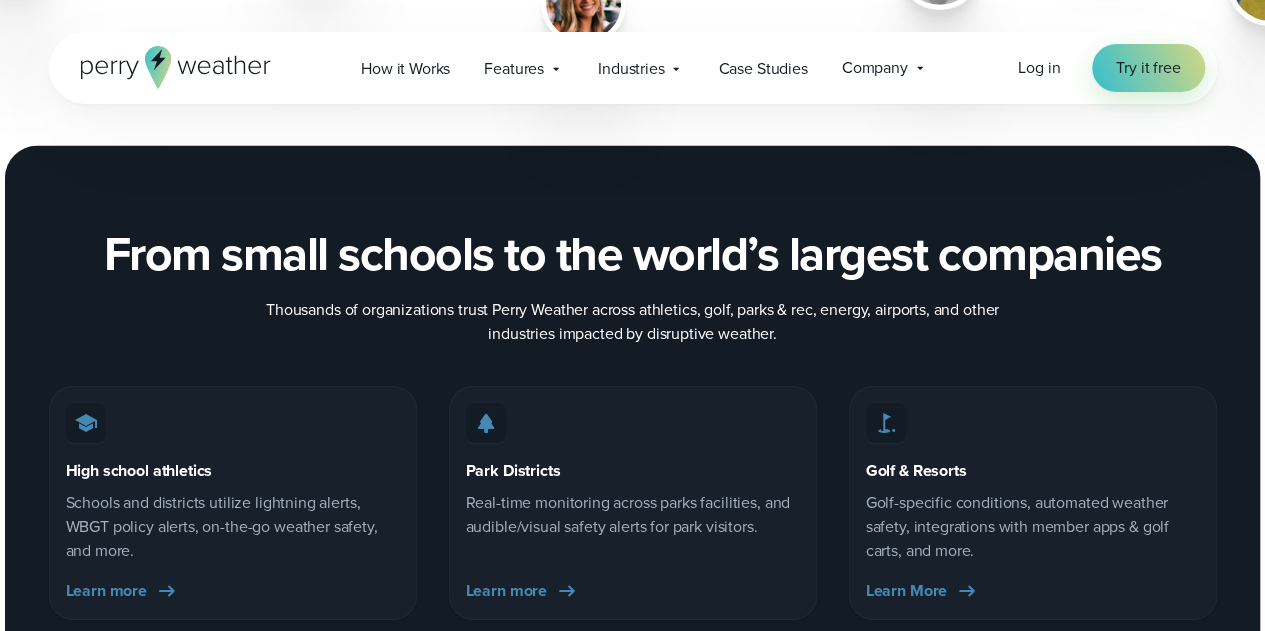 scroll, scrollTop: 3145, scrollLeft: 0, axis: vertical 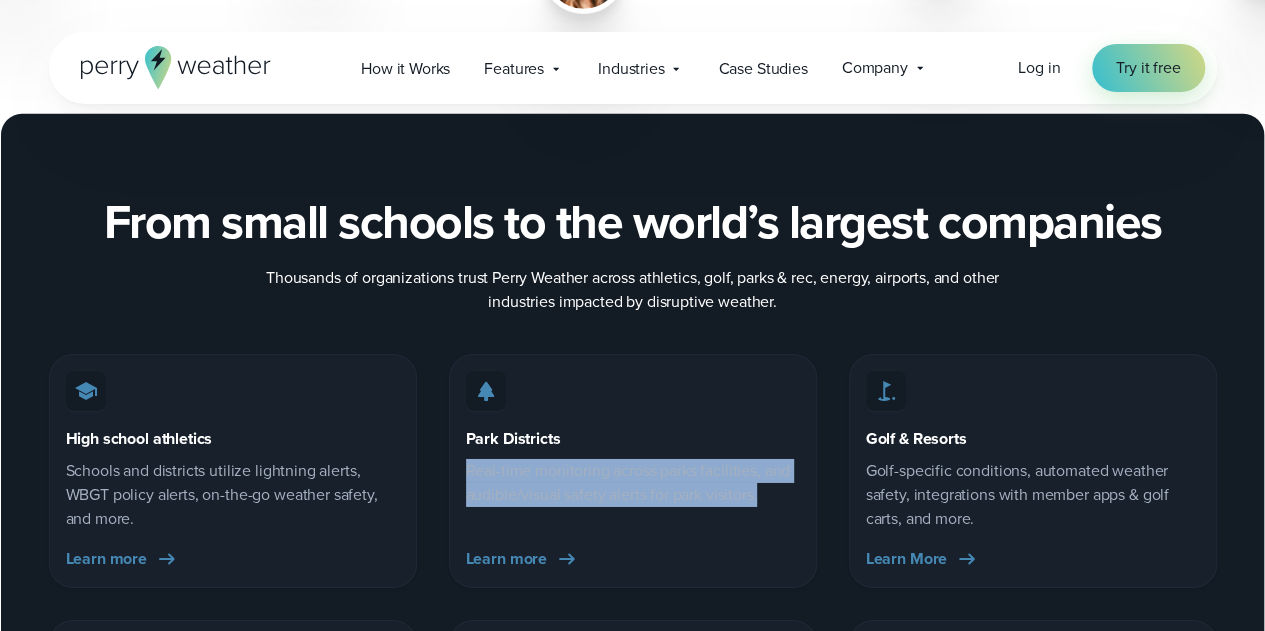 drag, startPoint x: 468, startPoint y: 466, endPoint x: 756, endPoint y: 496, distance: 289.5583 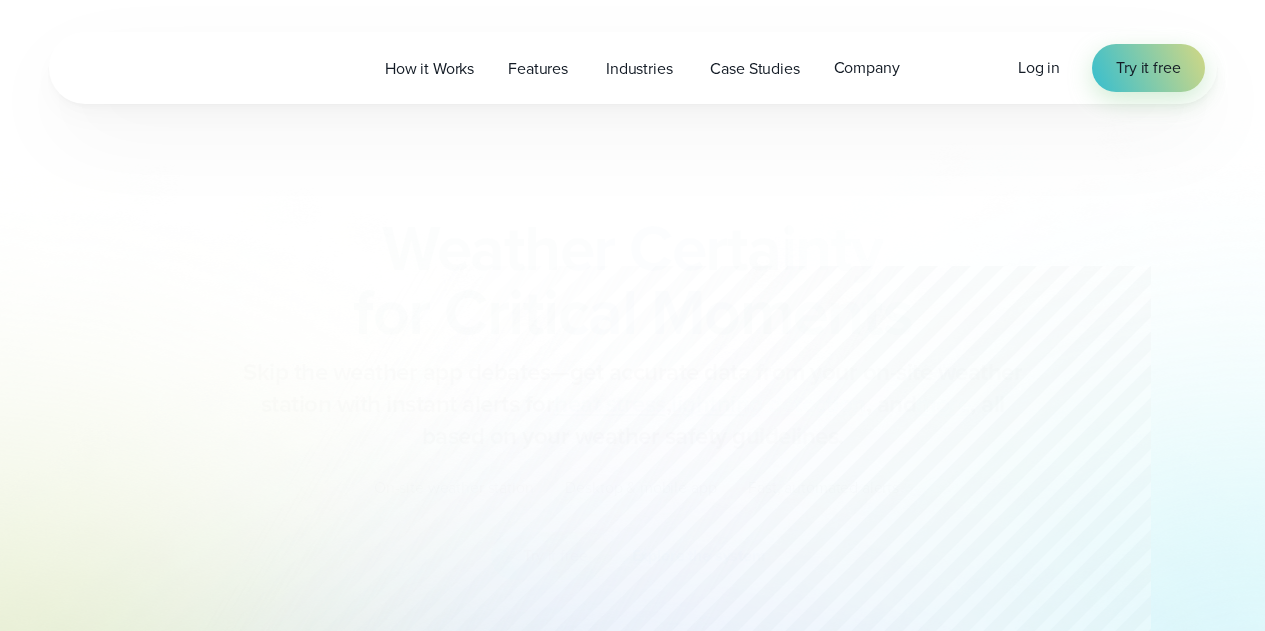 scroll, scrollTop: 0, scrollLeft: 0, axis: both 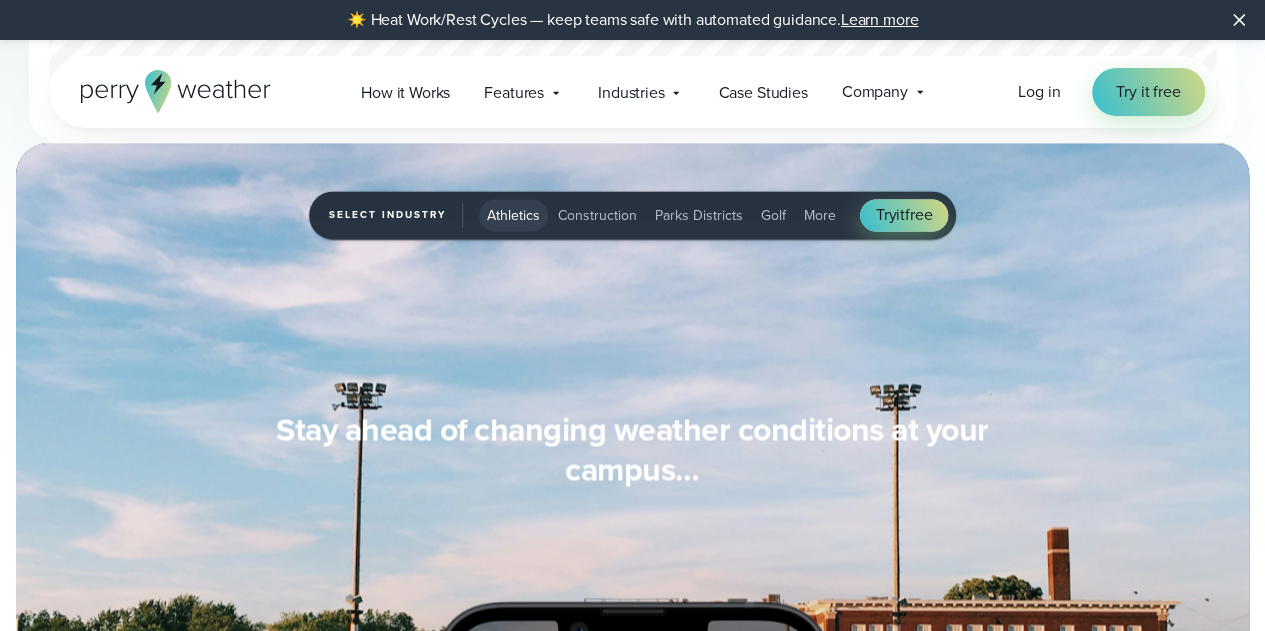 click on "Parks Districts" at bounding box center (699, 215) 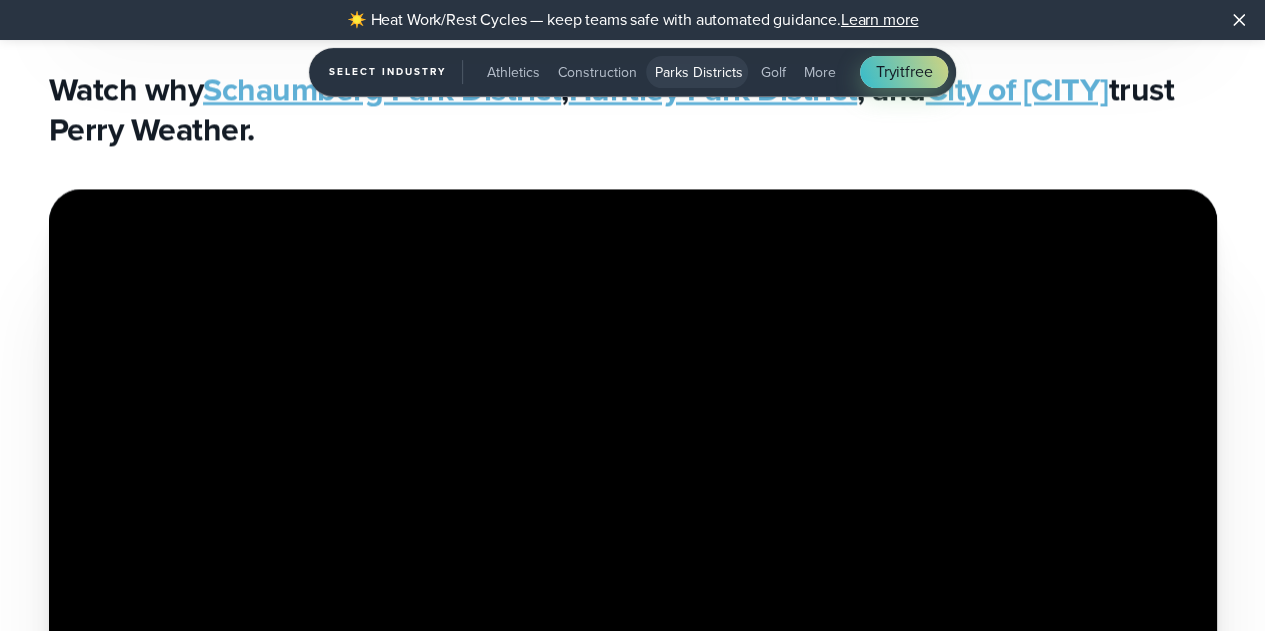 scroll, scrollTop: 4400, scrollLeft: 0, axis: vertical 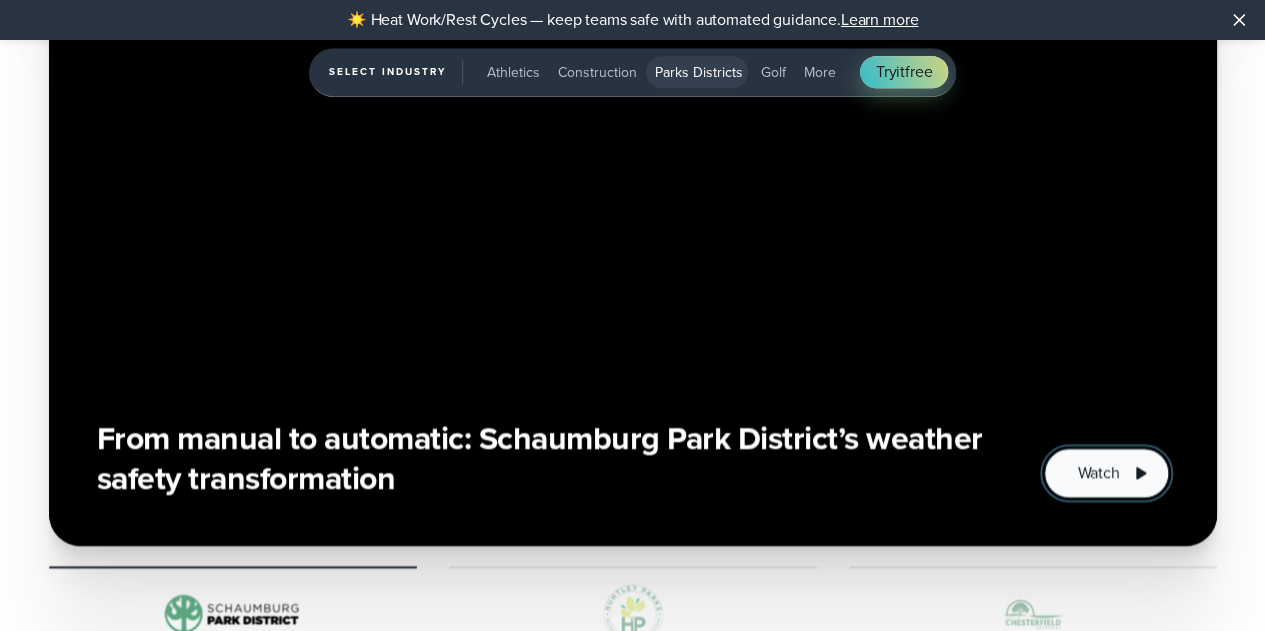 click on "Watch" at bounding box center (1098, 473) 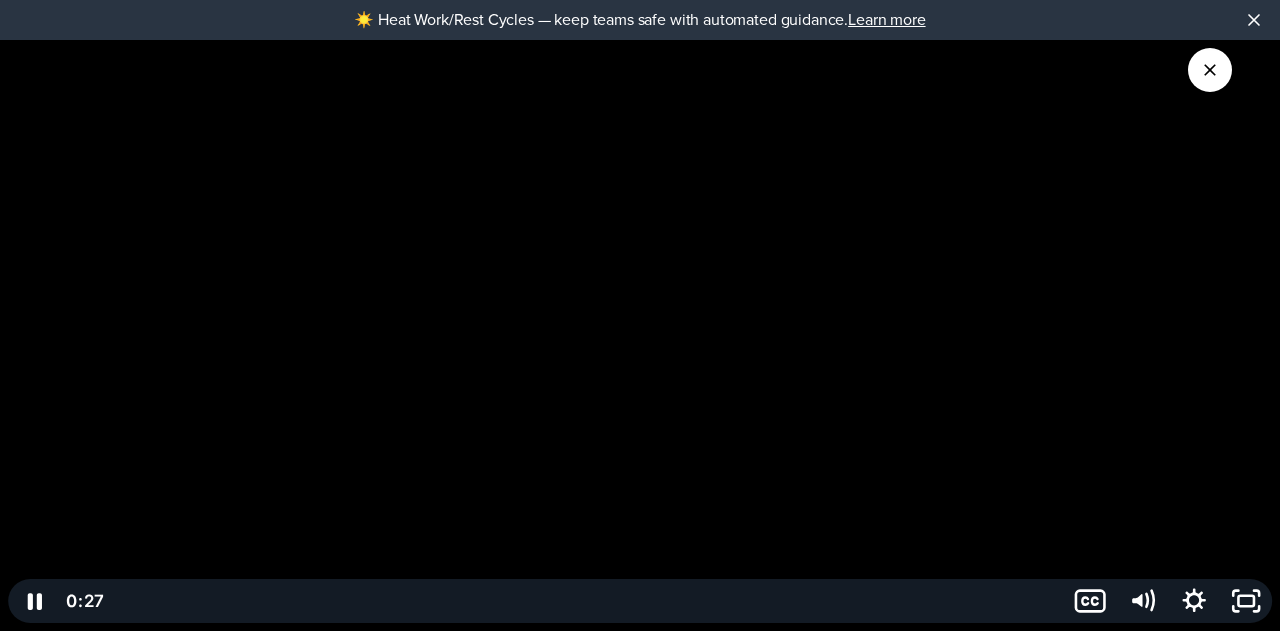 click at bounding box center [586, 601] 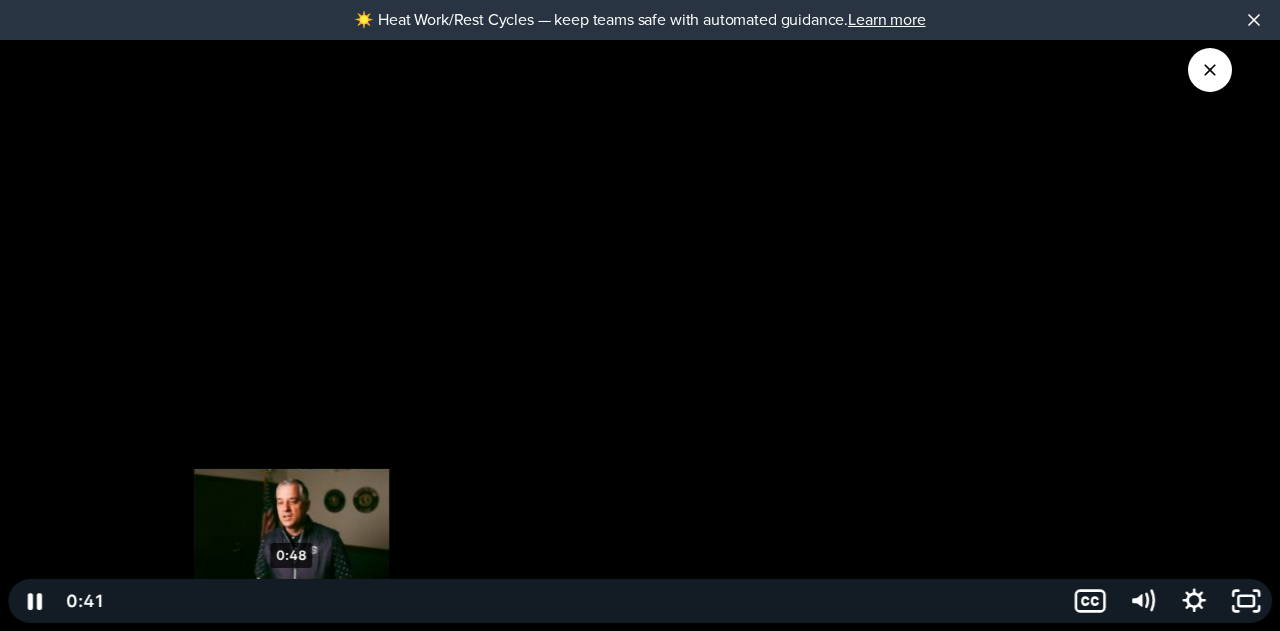 click on "0:48" at bounding box center (586, 601) 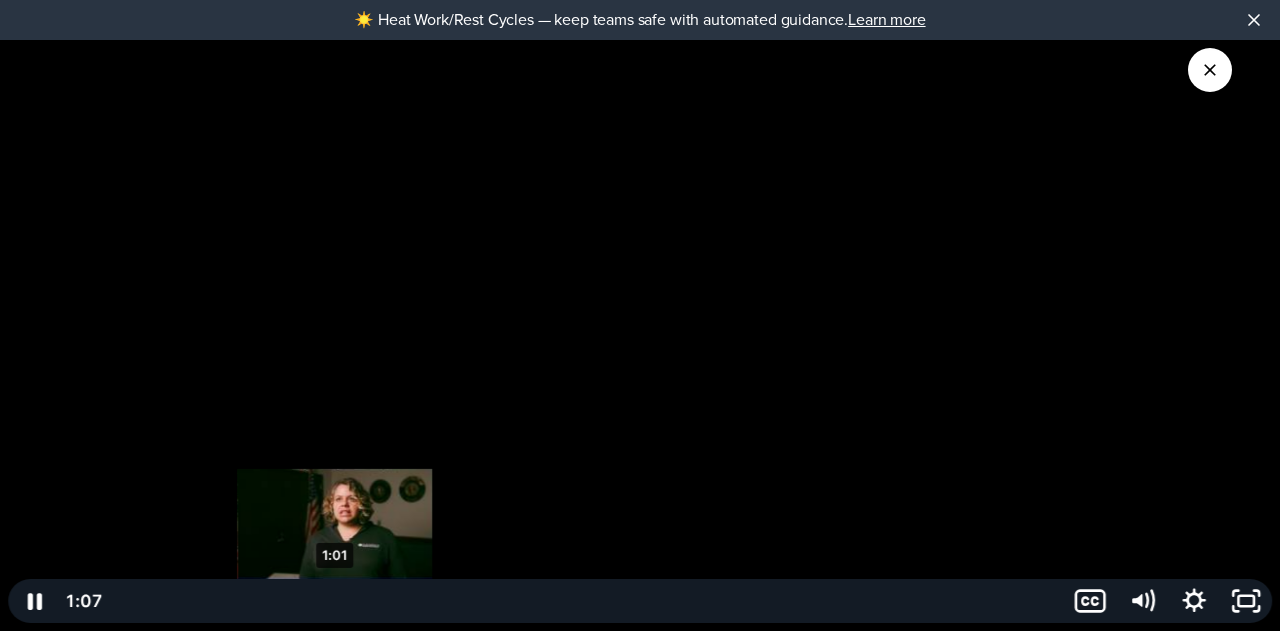 click on "1:01" at bounding box center (586, 601) 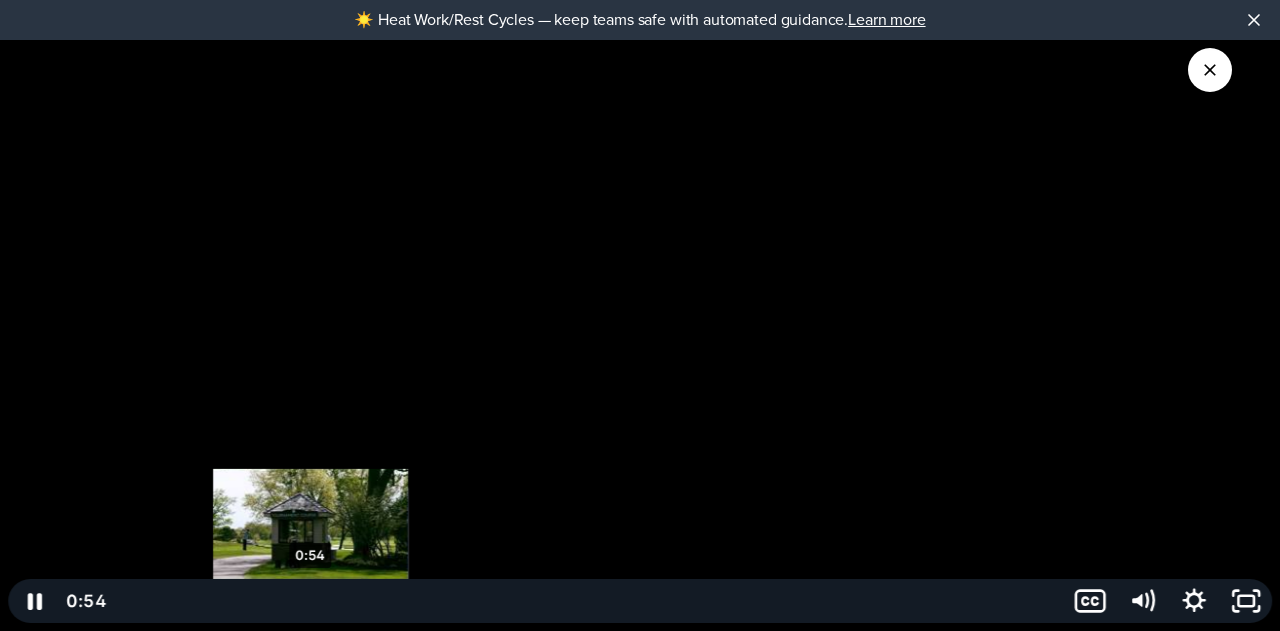click on "0:54" at bounding box center [586, 601] 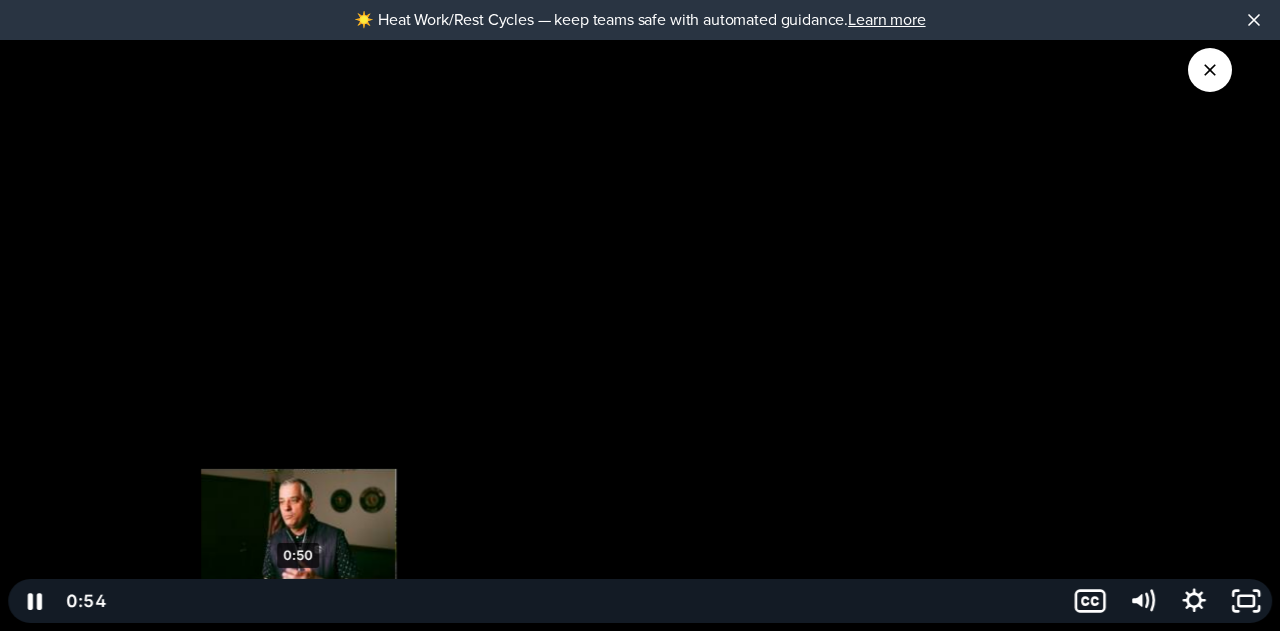 click on "0:50" at bounding box center [586, 601] 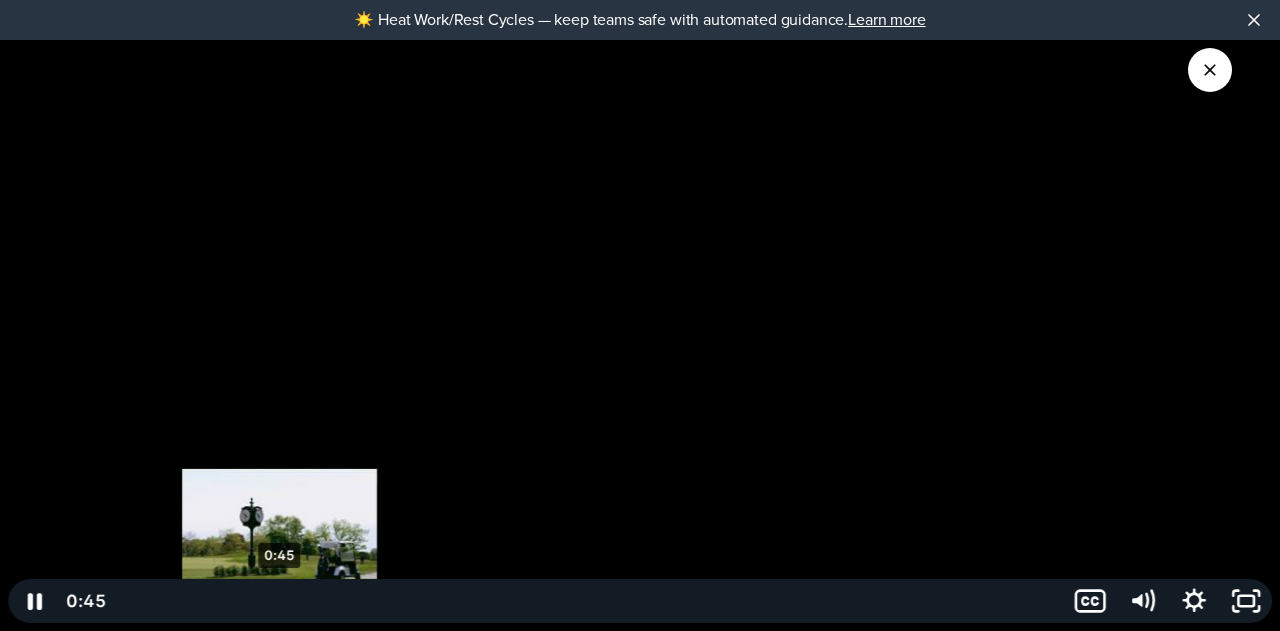 click on "0:45" at bounding box center [586, 601] 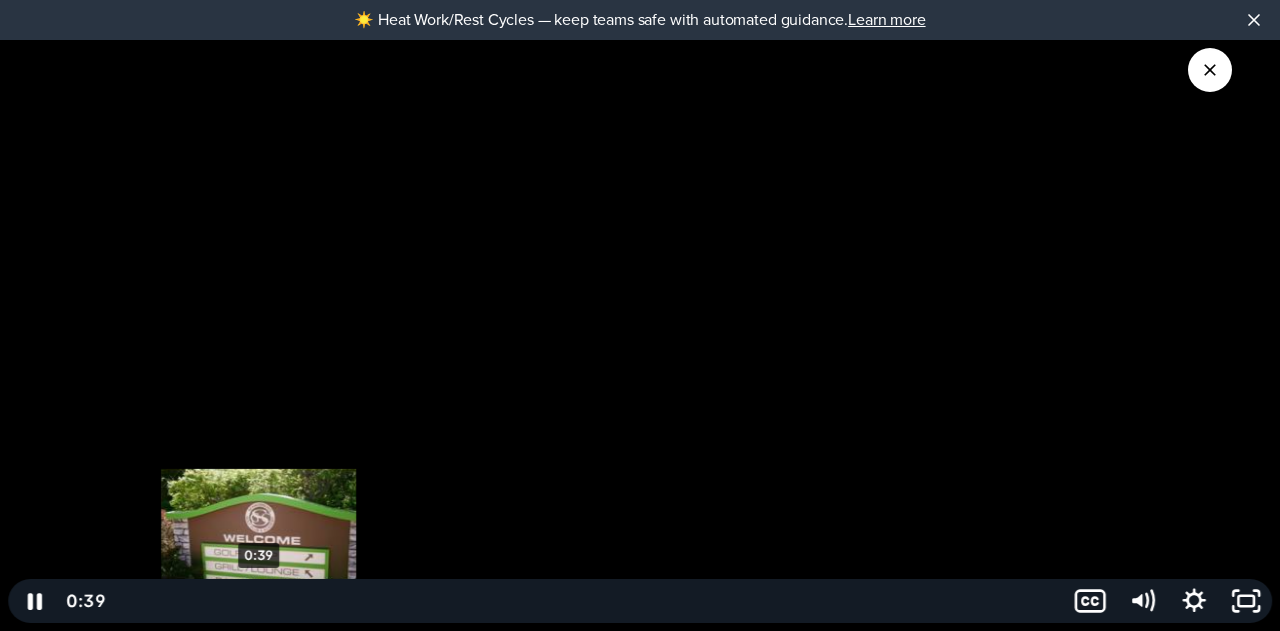 click on "0:39" at bounding box center [586, 601] 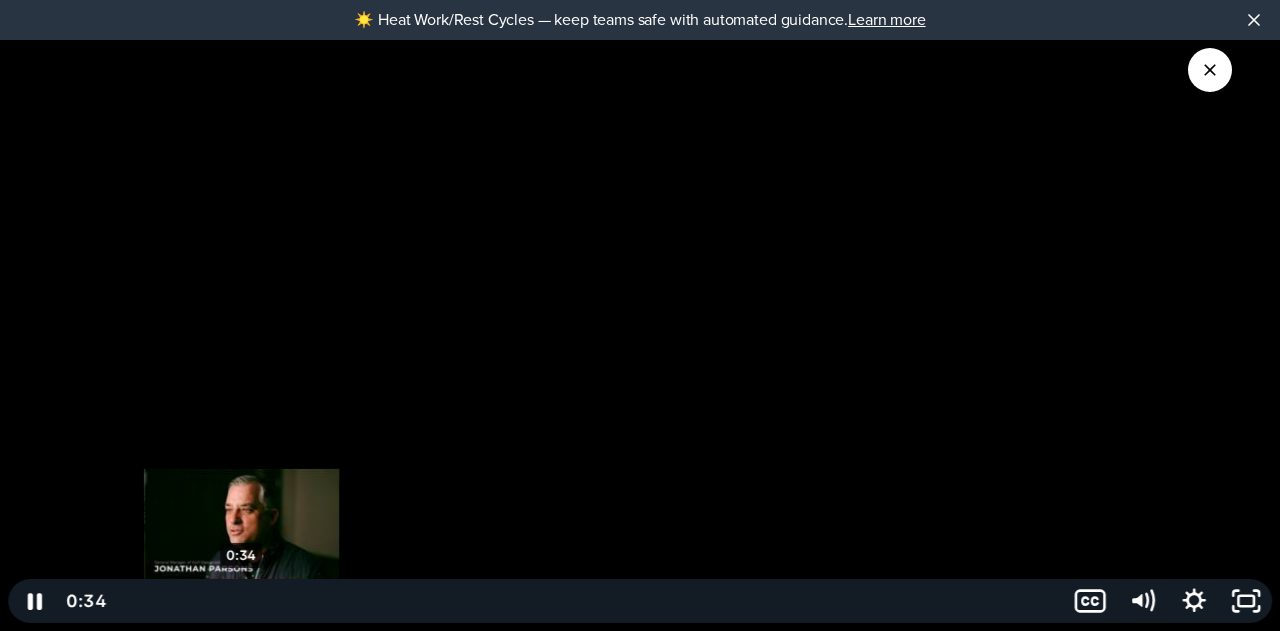 click on "0:34" at bounding box center [586, 601] 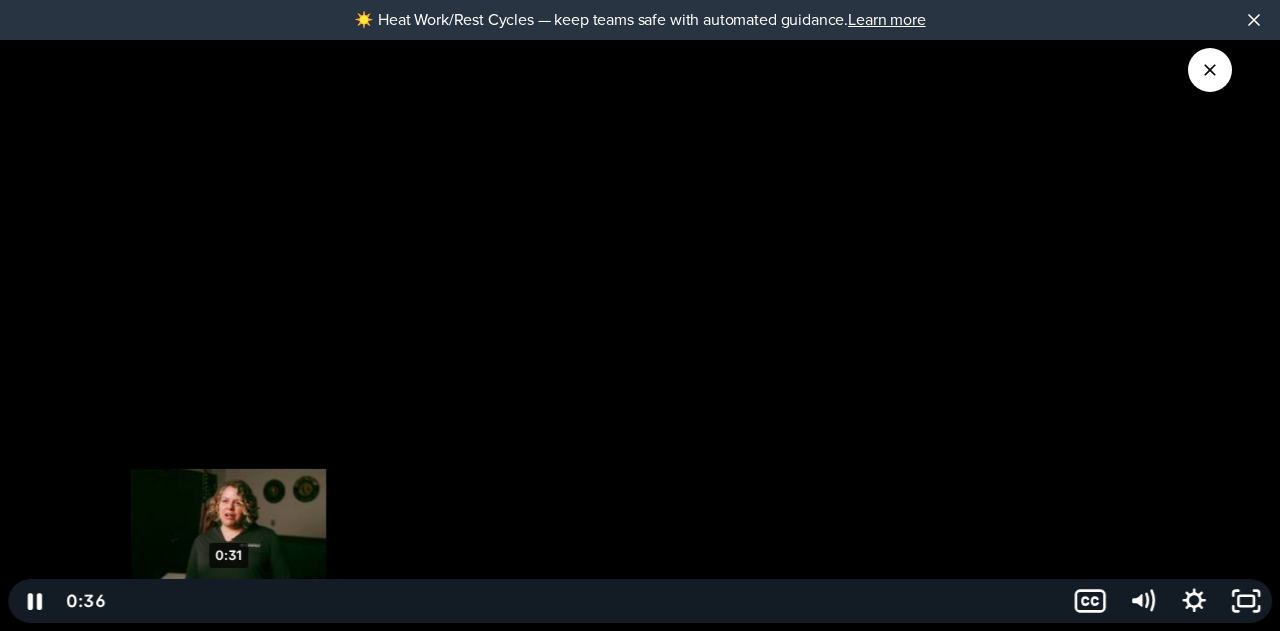 click on "0:31" at bounding box center [586, 601] 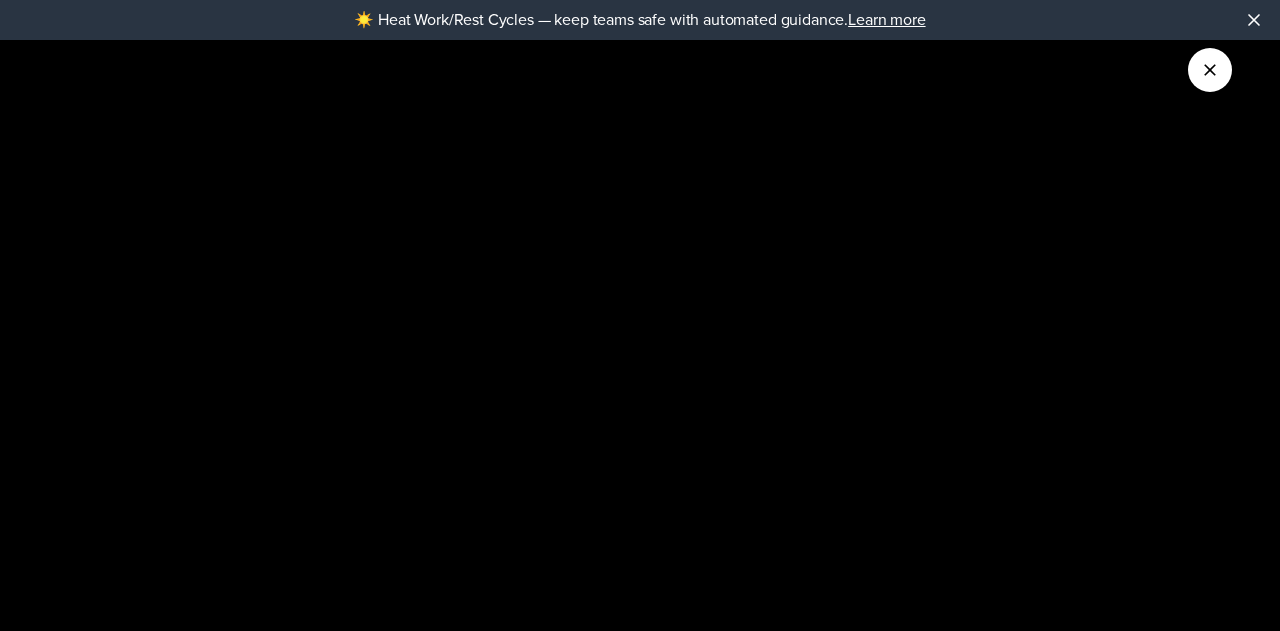click at bounding box center (1210, 70) 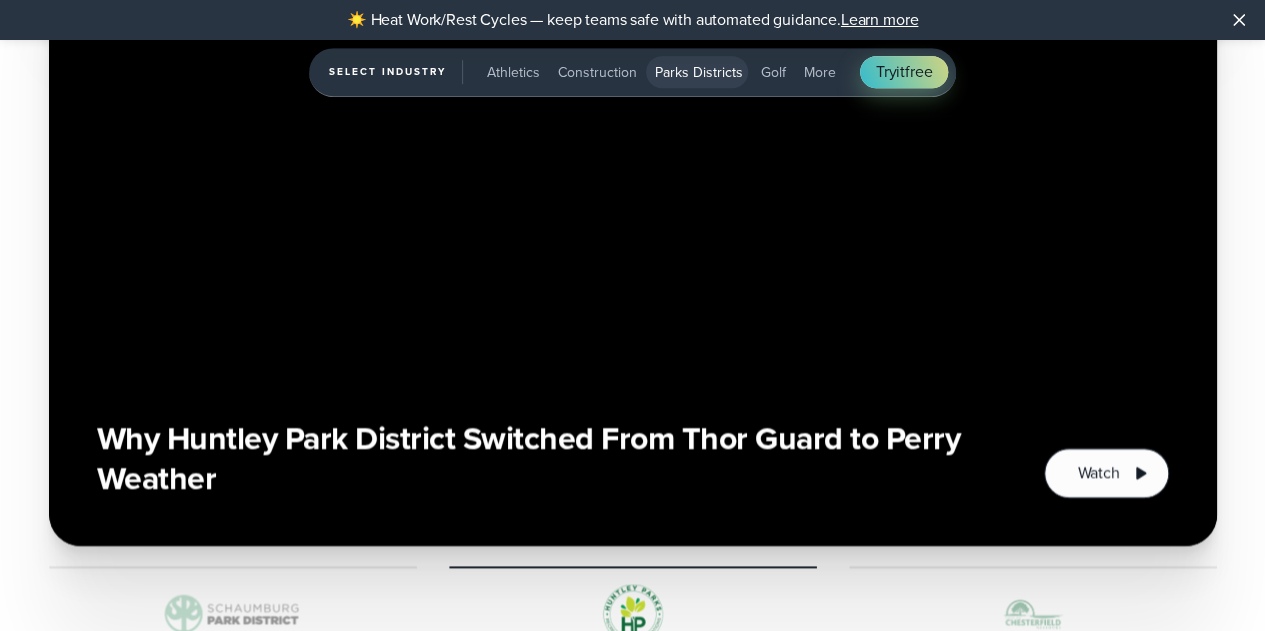 click on "☀️ Heat Work/Rest Cycles — keep teams safe with automated guidance.  Learn more" at bounding box center [632, 20] 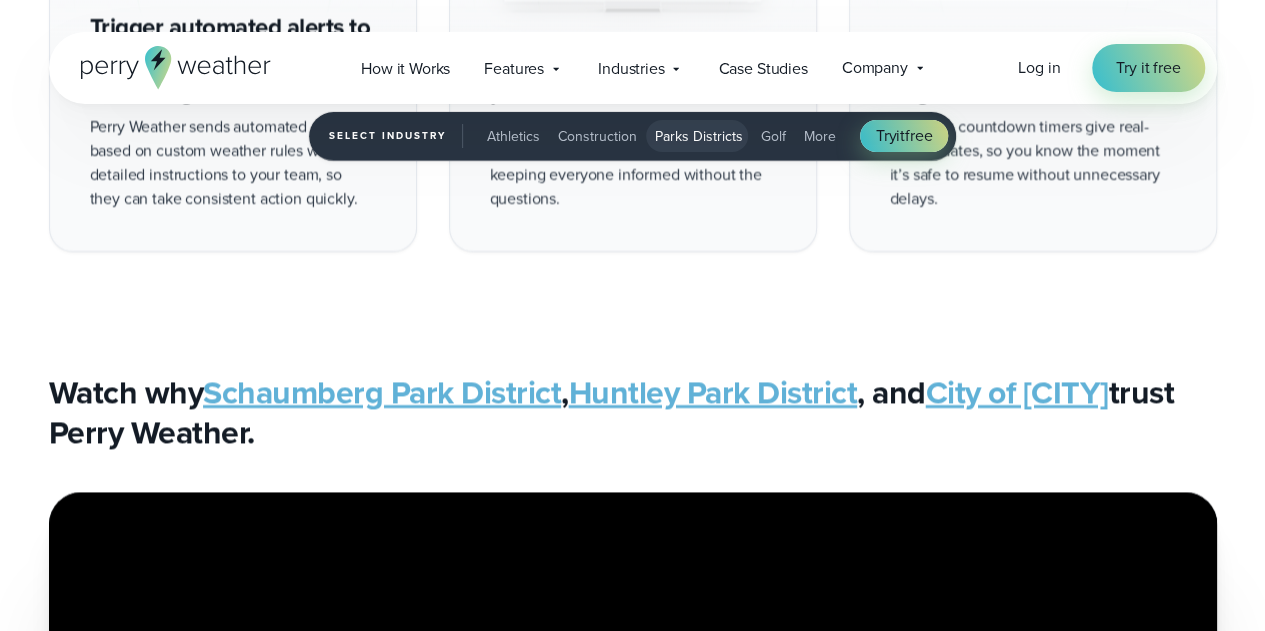 scroll, scrollTop: 3600, scrollLeft: 0, axis: vertical 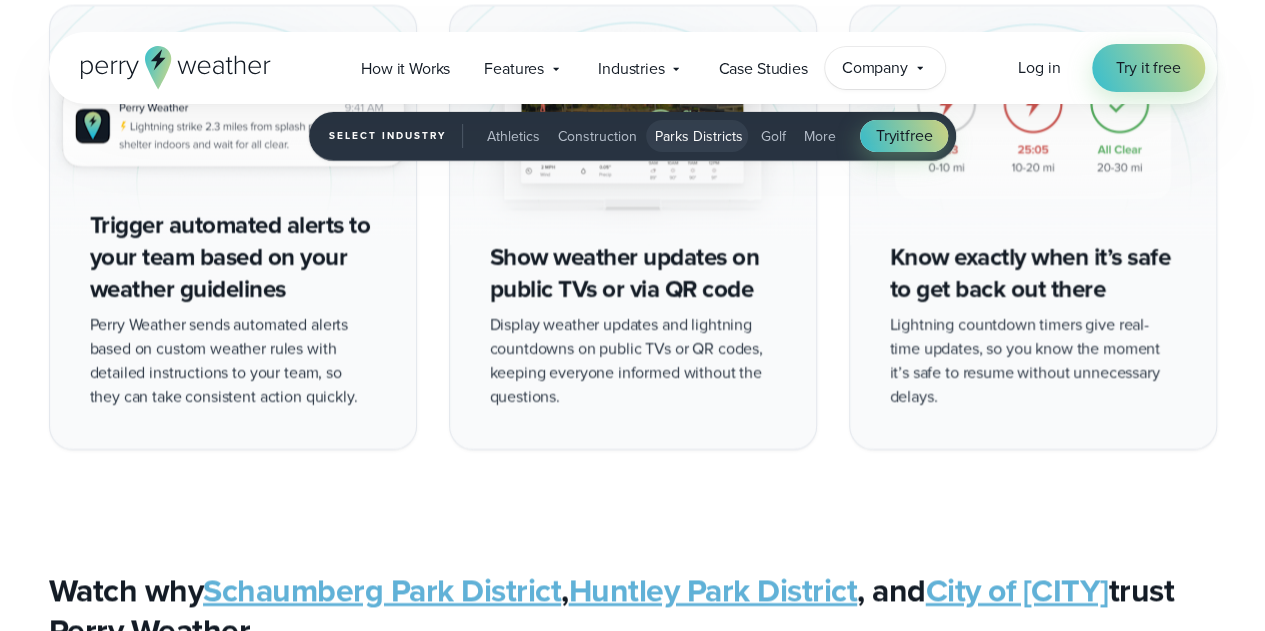 click on "Company" at bounding box center [875, 68] 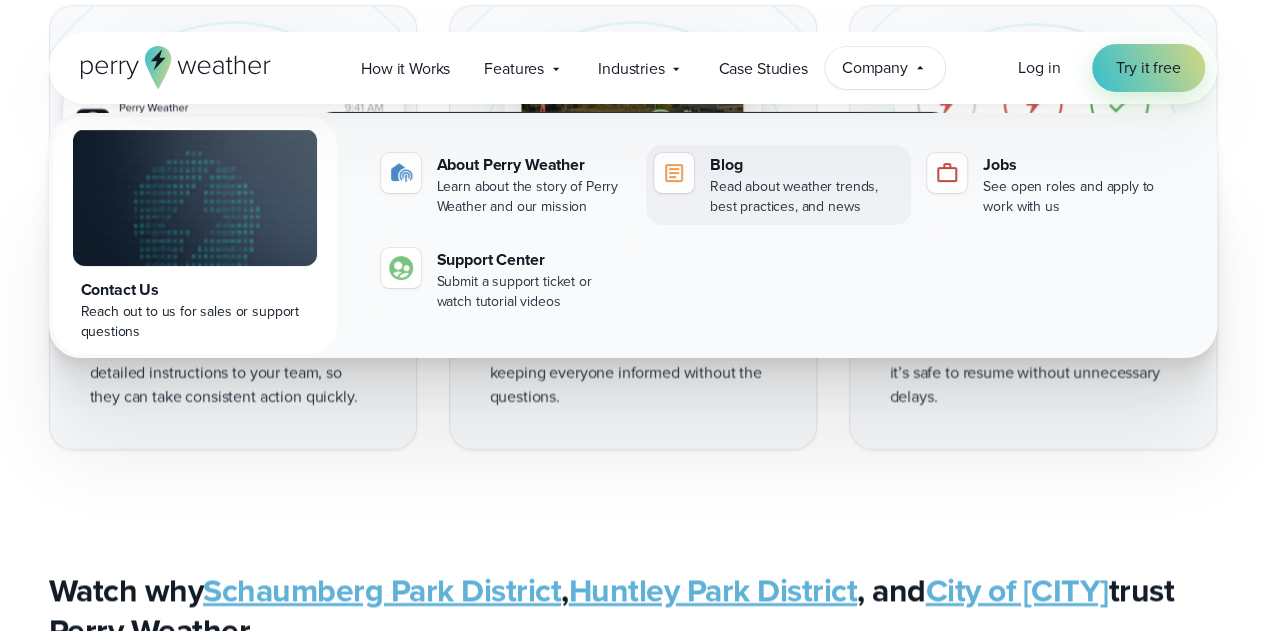 click on "Read about weather trends, best practices, and news" at bounding box center [806, 197] 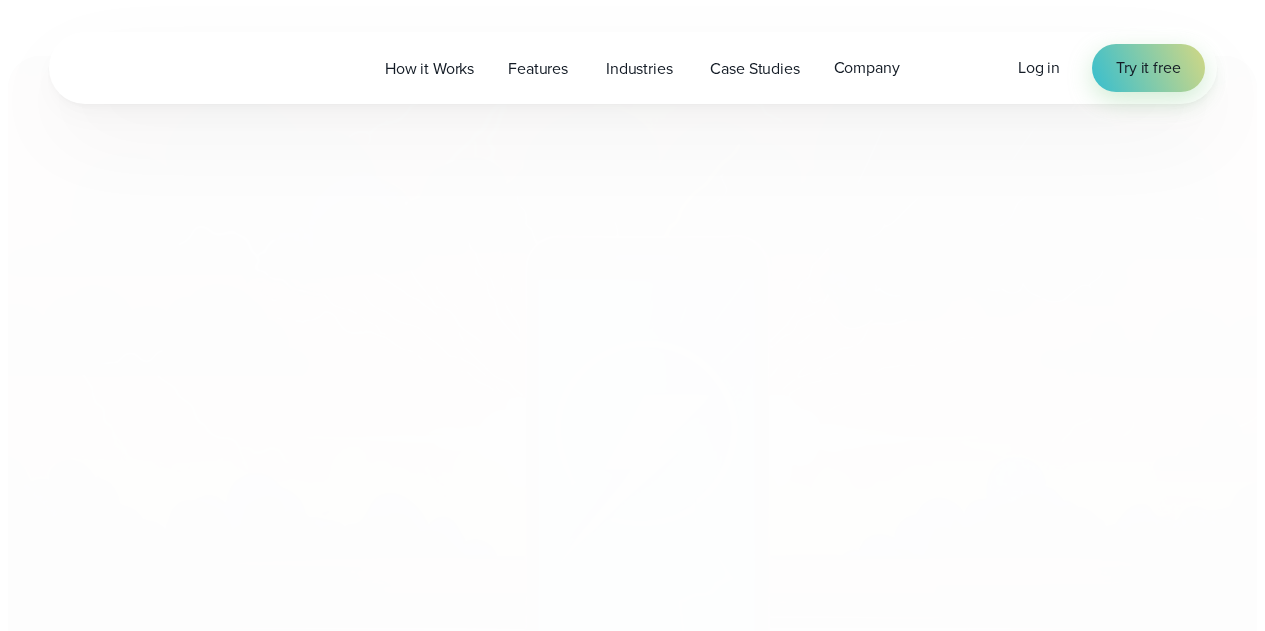 scroll, scrollTop: 0, scrollLeft: 0, axis: both 